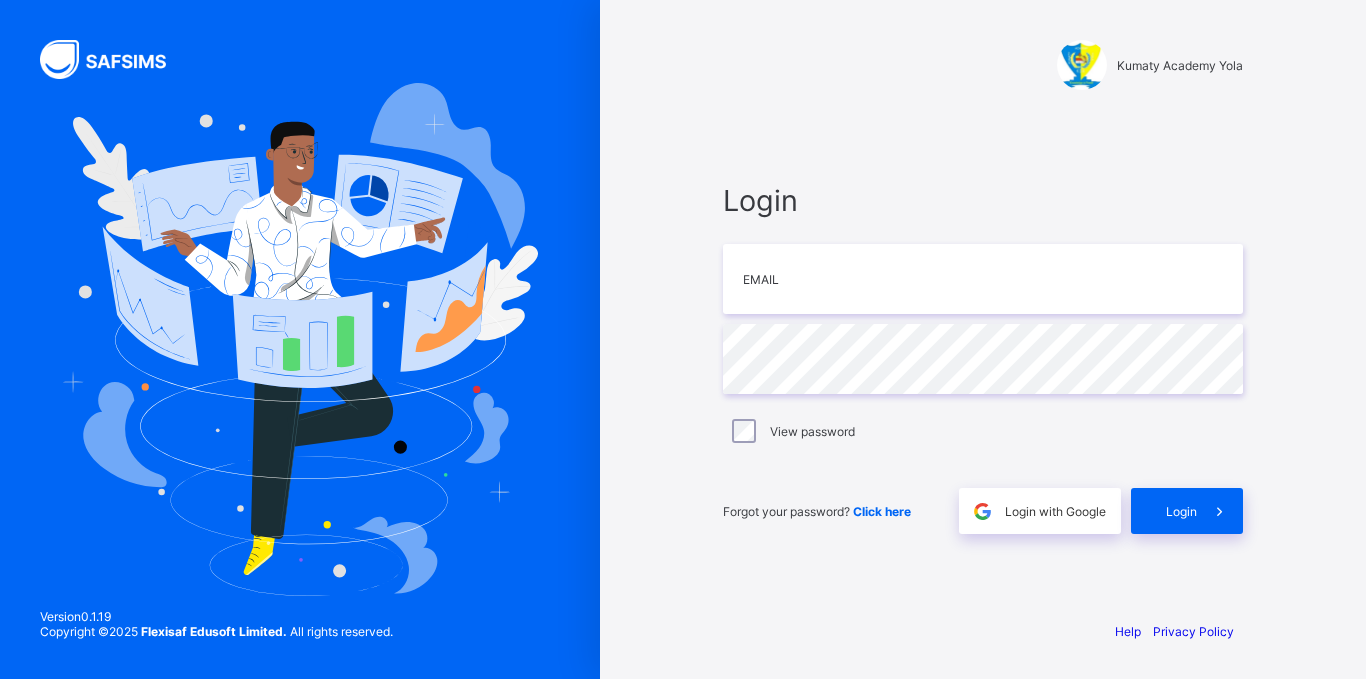 scroll, scrollTop: 0, scrollLeft: 0, axis: both 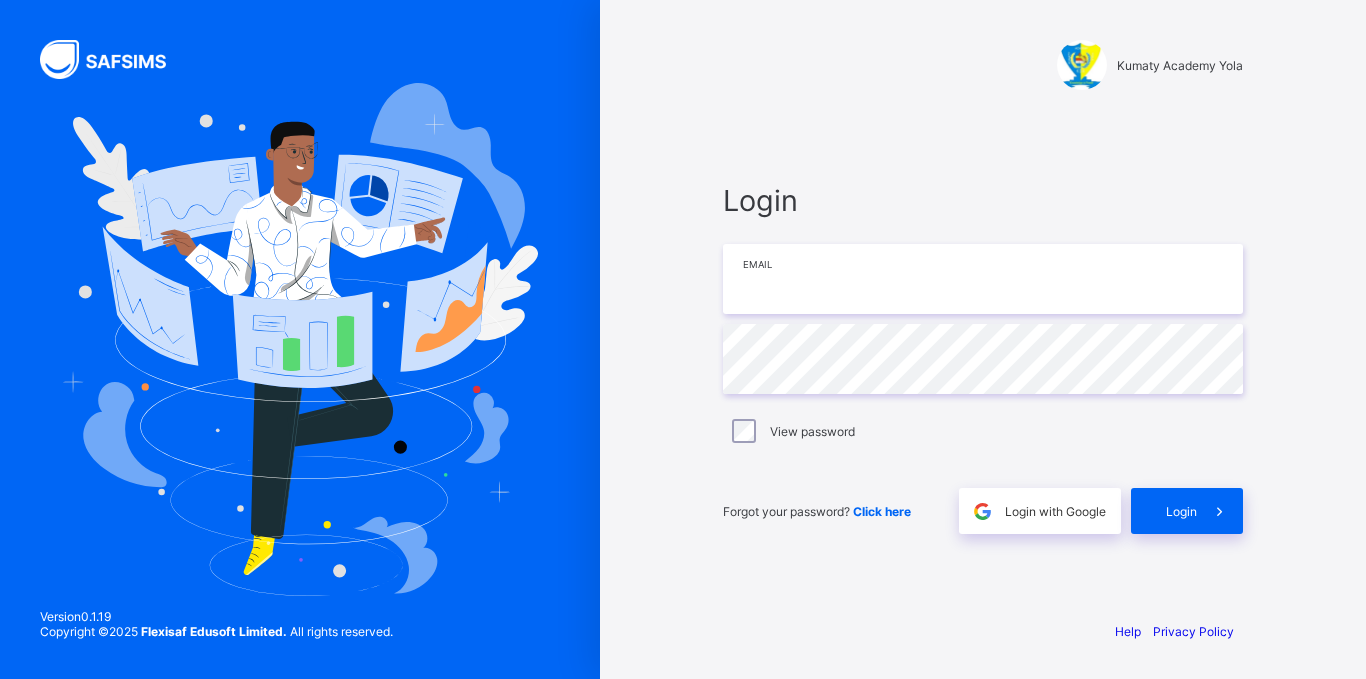 type on "**********" 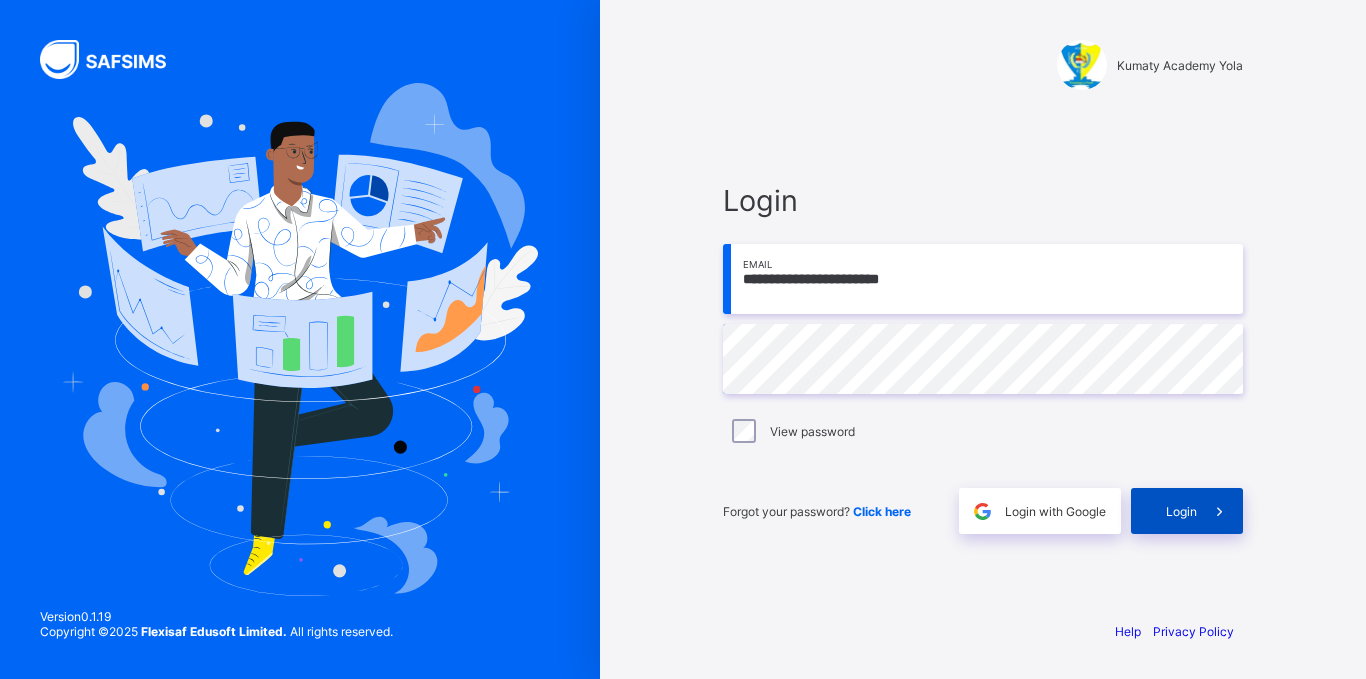 click on "Login" at bounding box center [1187, 511] 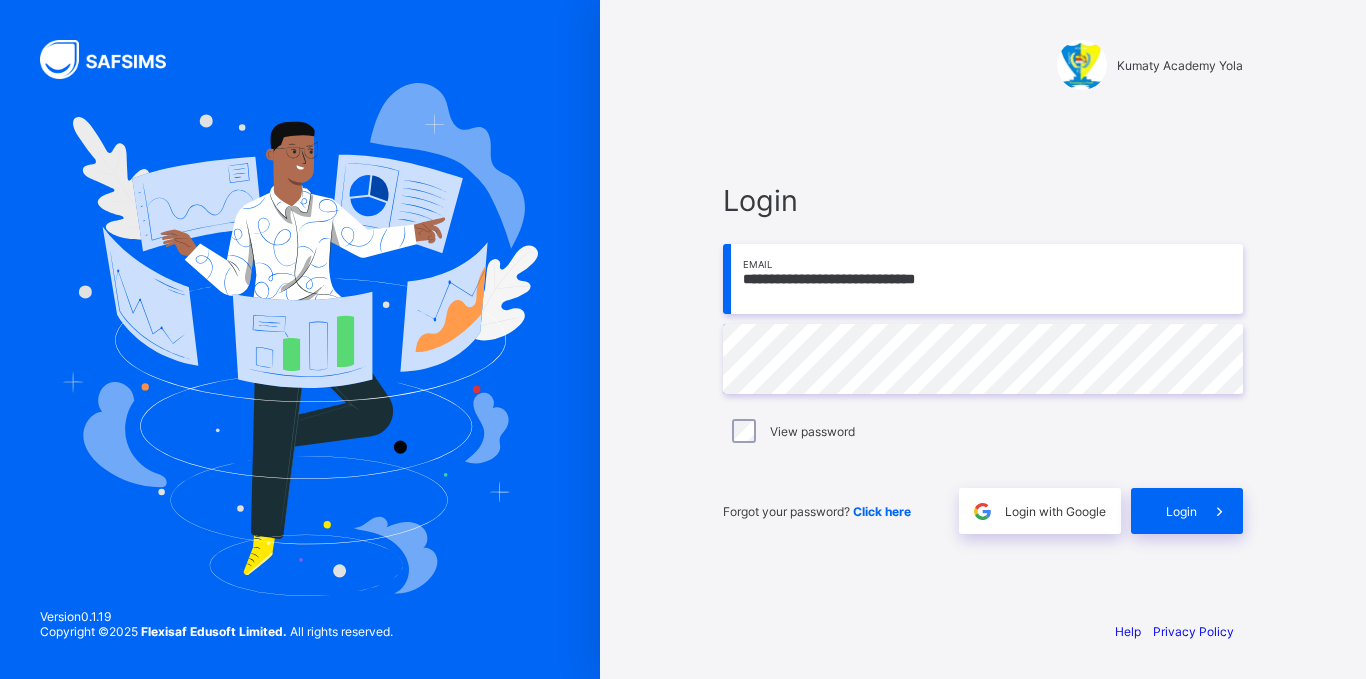 scroll, scrollTop: 0, scrollLeft: 0, axis: both 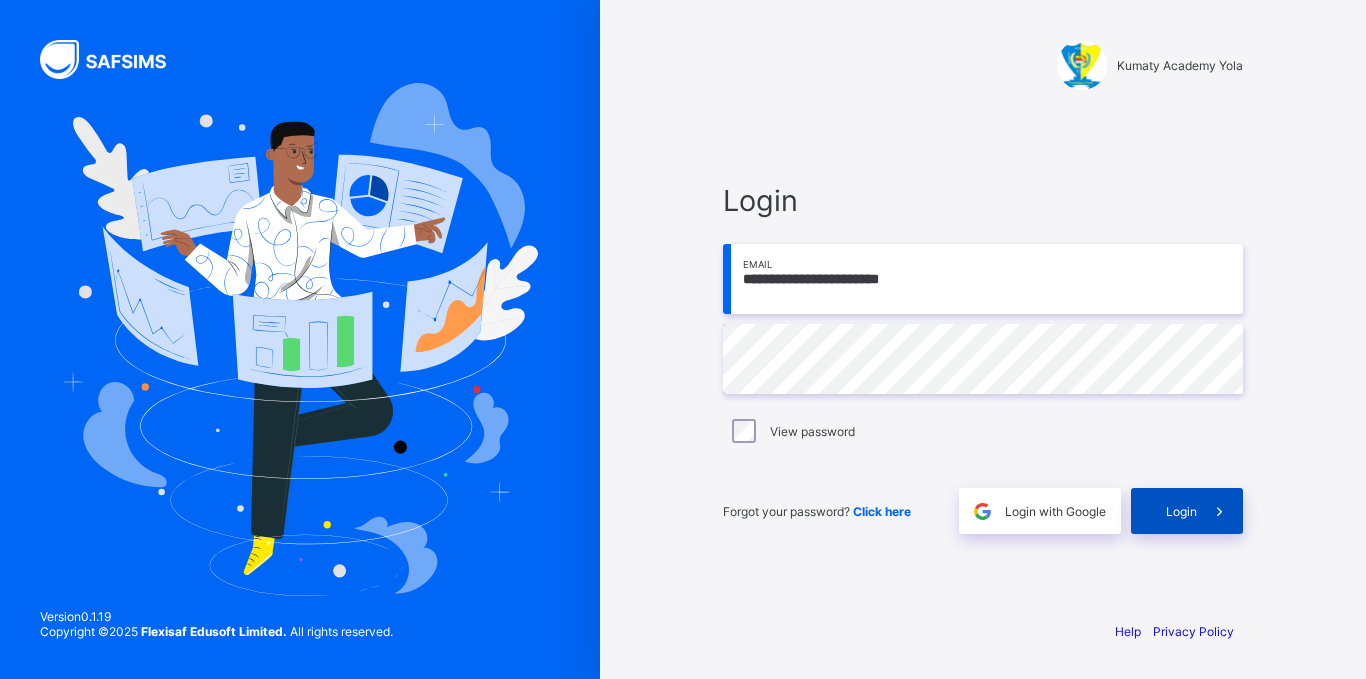 click on "Login" at bounding box center [1187, 511] 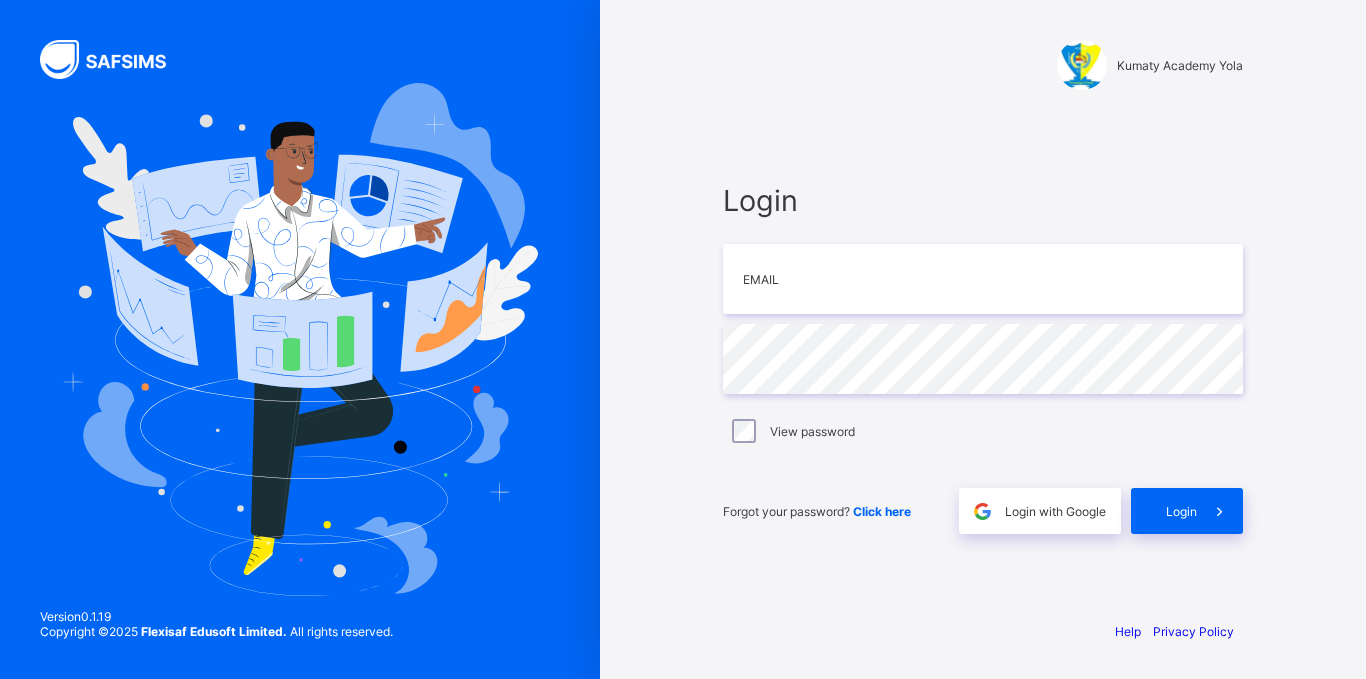 scroll, scrollTop: 0, scrollLeft: 0, axis: both 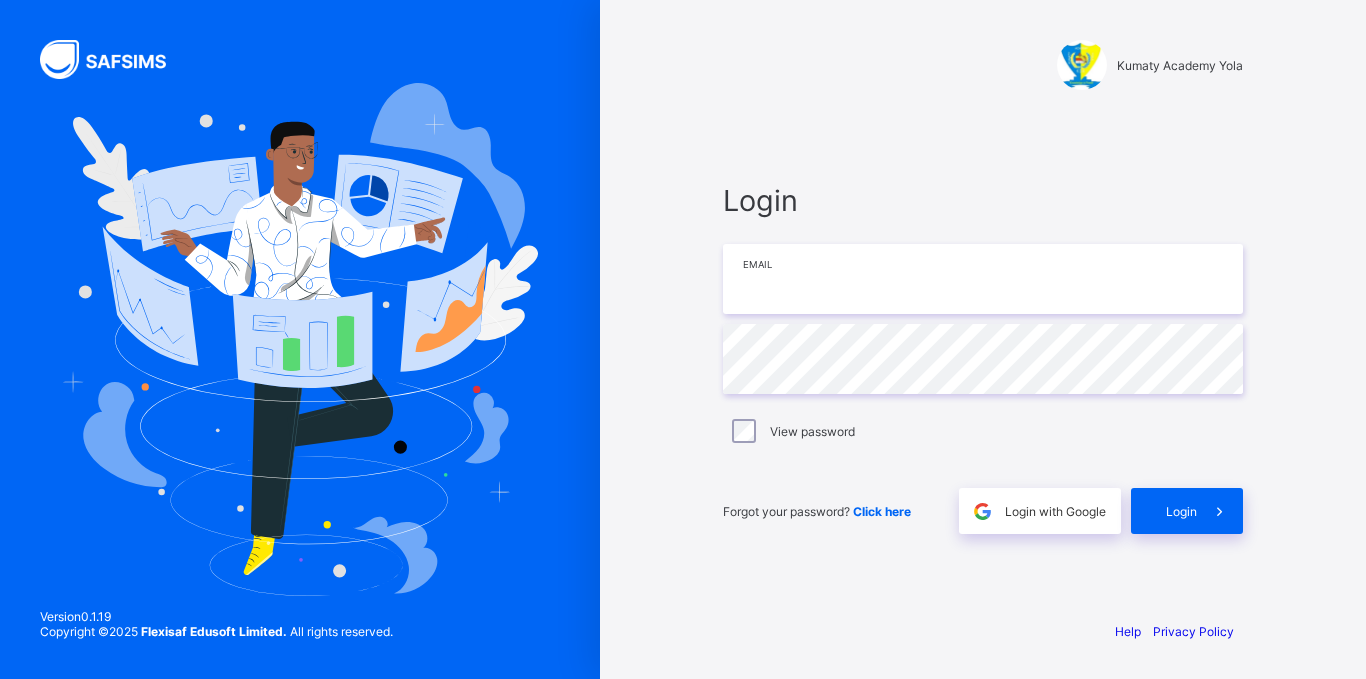 click at bounding box center [983, 279] 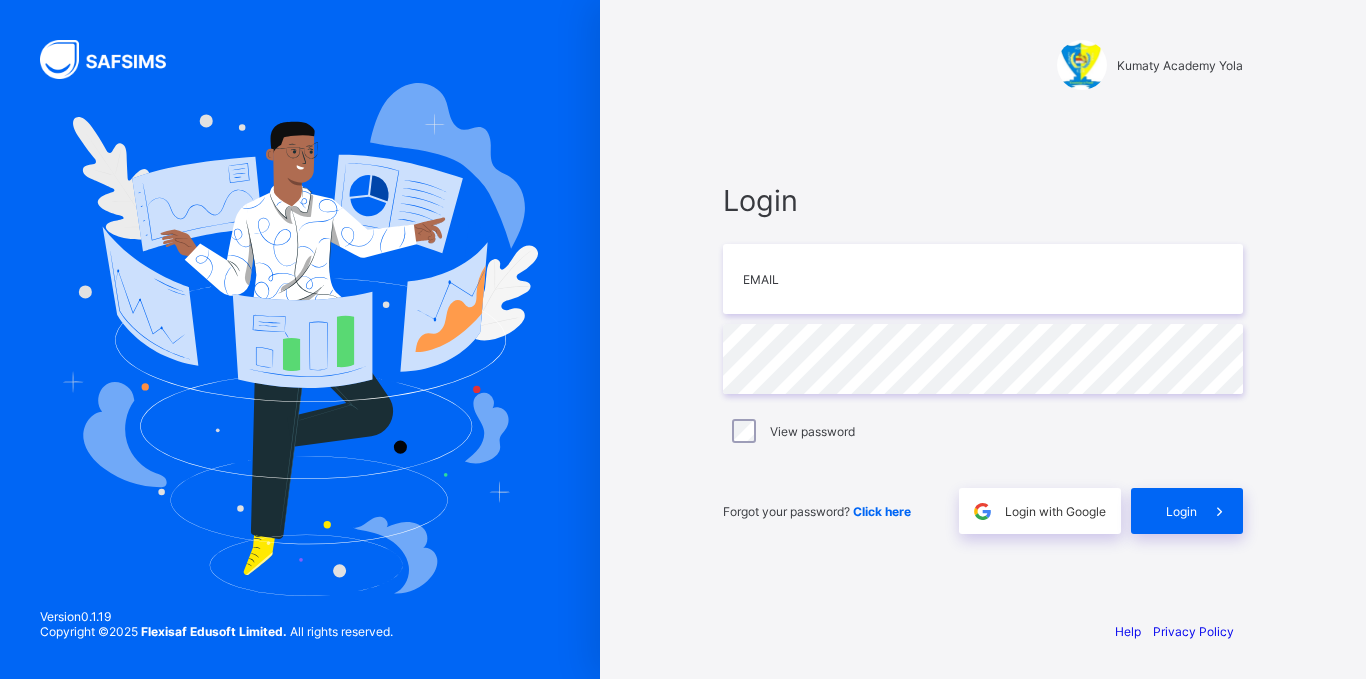 click on "Login Email Password View password Forgot your password?   Click here Login with Google Login" at bounding box center (983, 358) 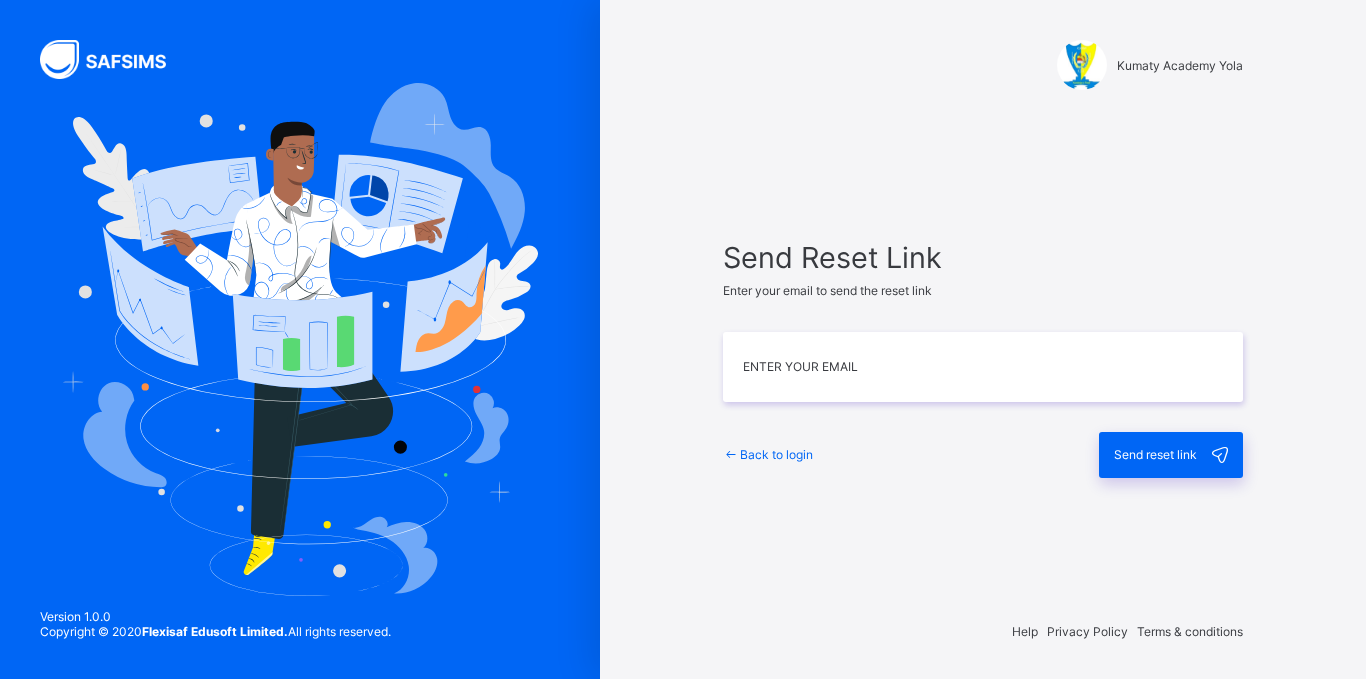 scroll, scrollTop: 0, scrollLeft: 0, axis: both 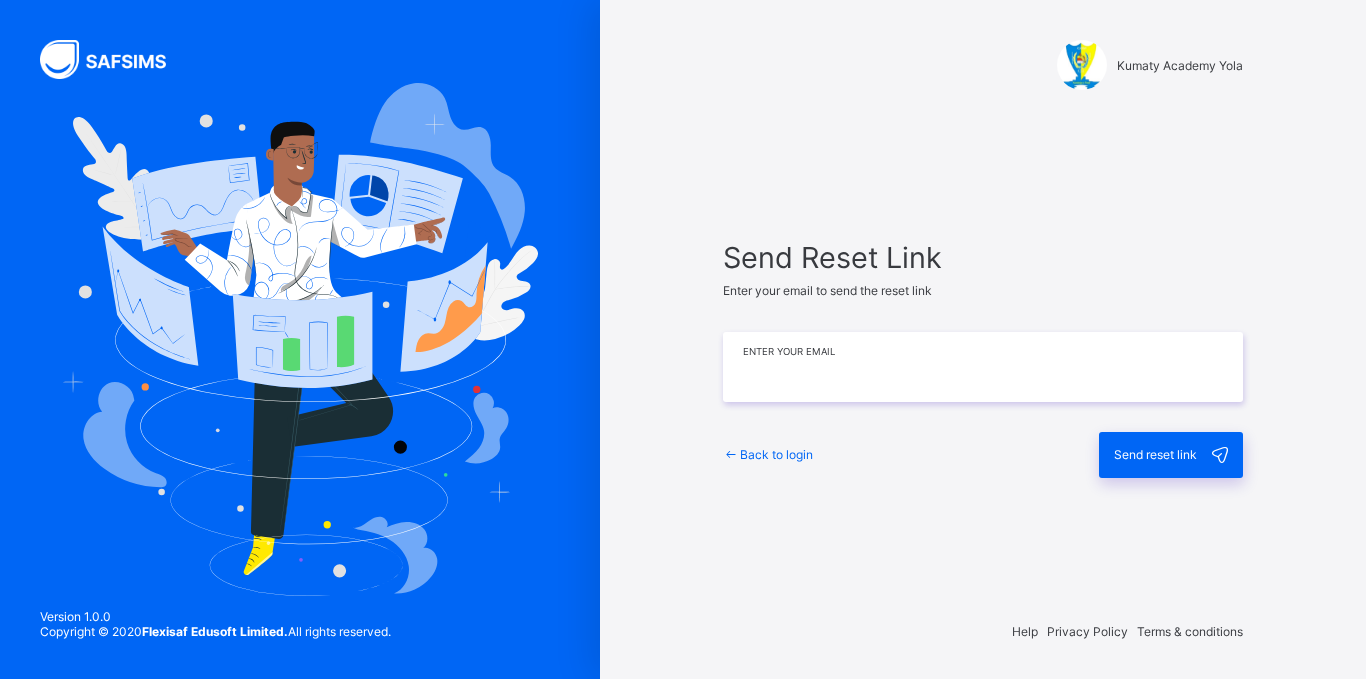 click at bounding box center (983, 367) 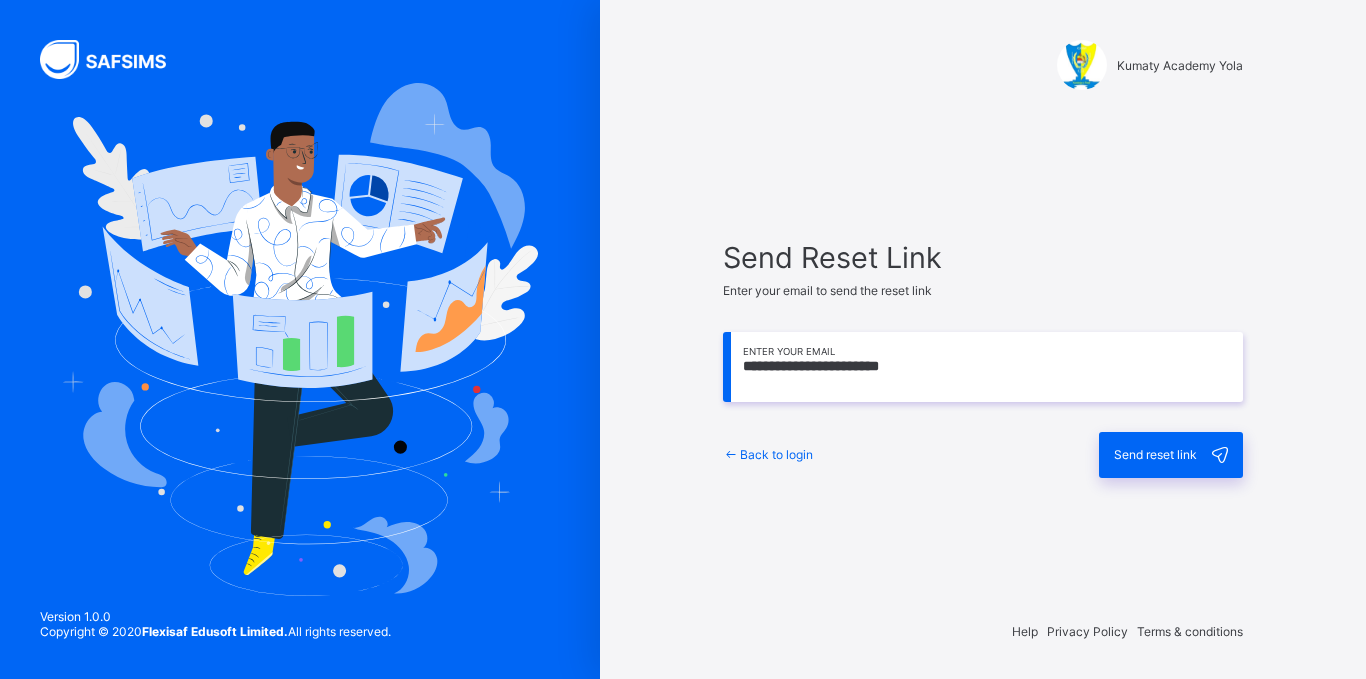 click on "Enter your email to send the reset link" at bounding box center [827, 290] 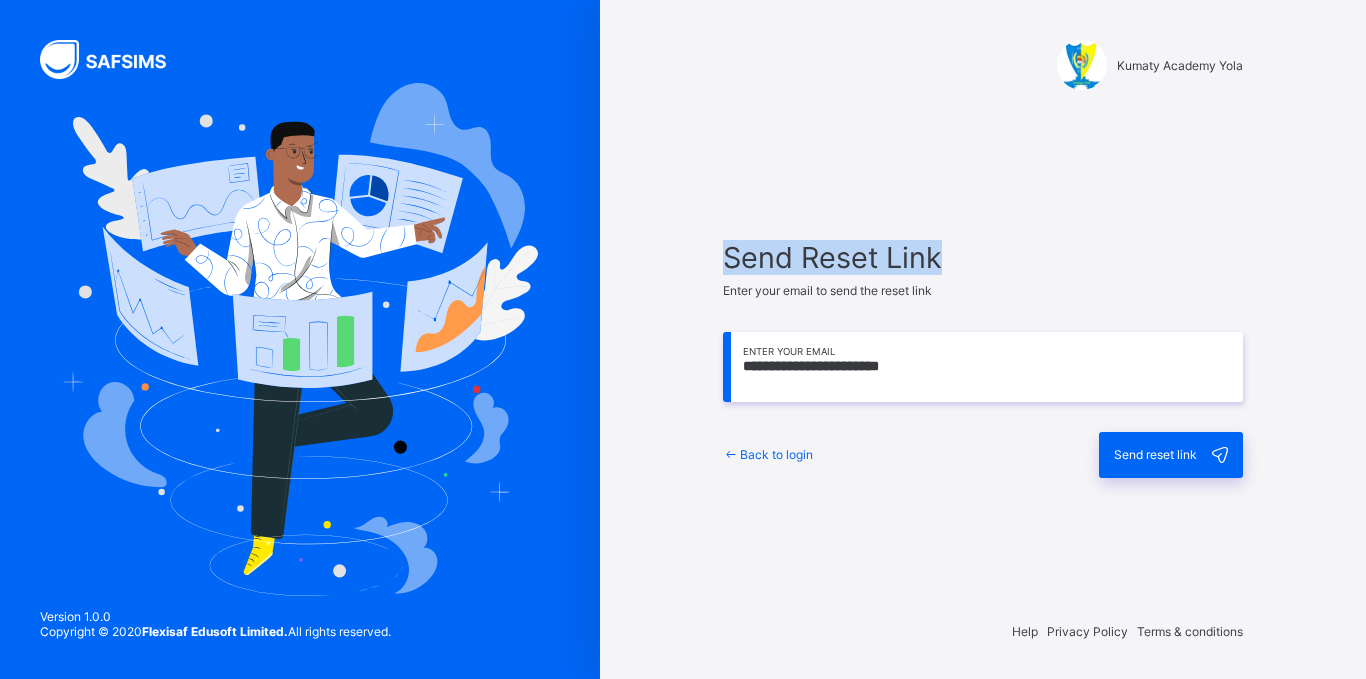 drag, startPoint x: 731, startPoint y: 264, endPoint x: 991, endPoint y: 230, distance: 262.21365 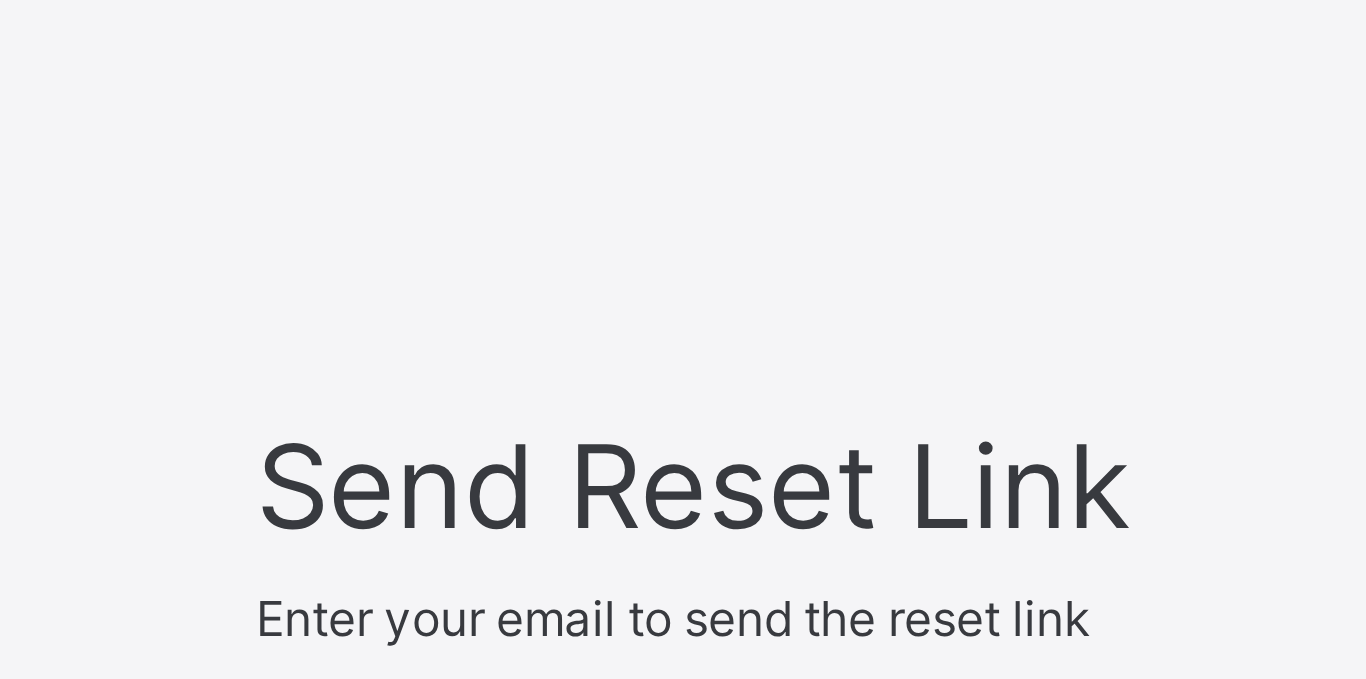 click on "**********" at bounding box center (983, 358) 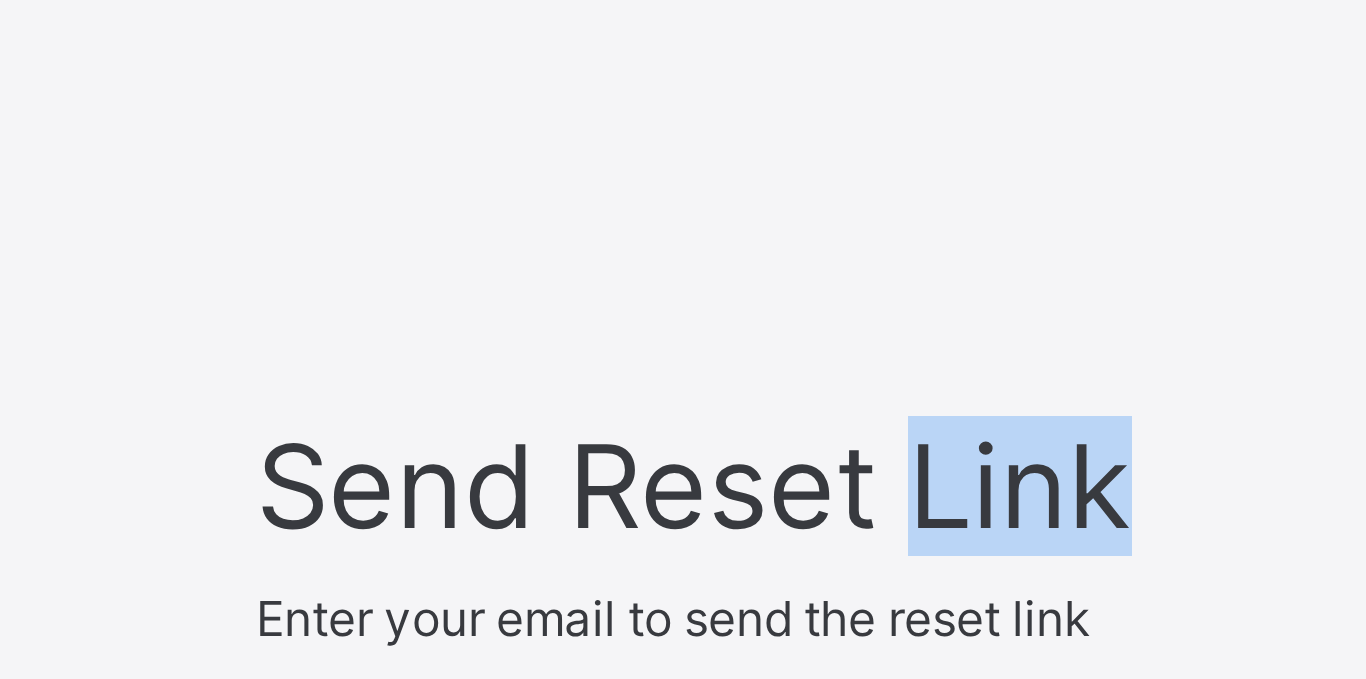 drag, startPoint x: 891, startPoint y: 279, endPoint x: 888, endPoint y: 242, distance: 37.12142 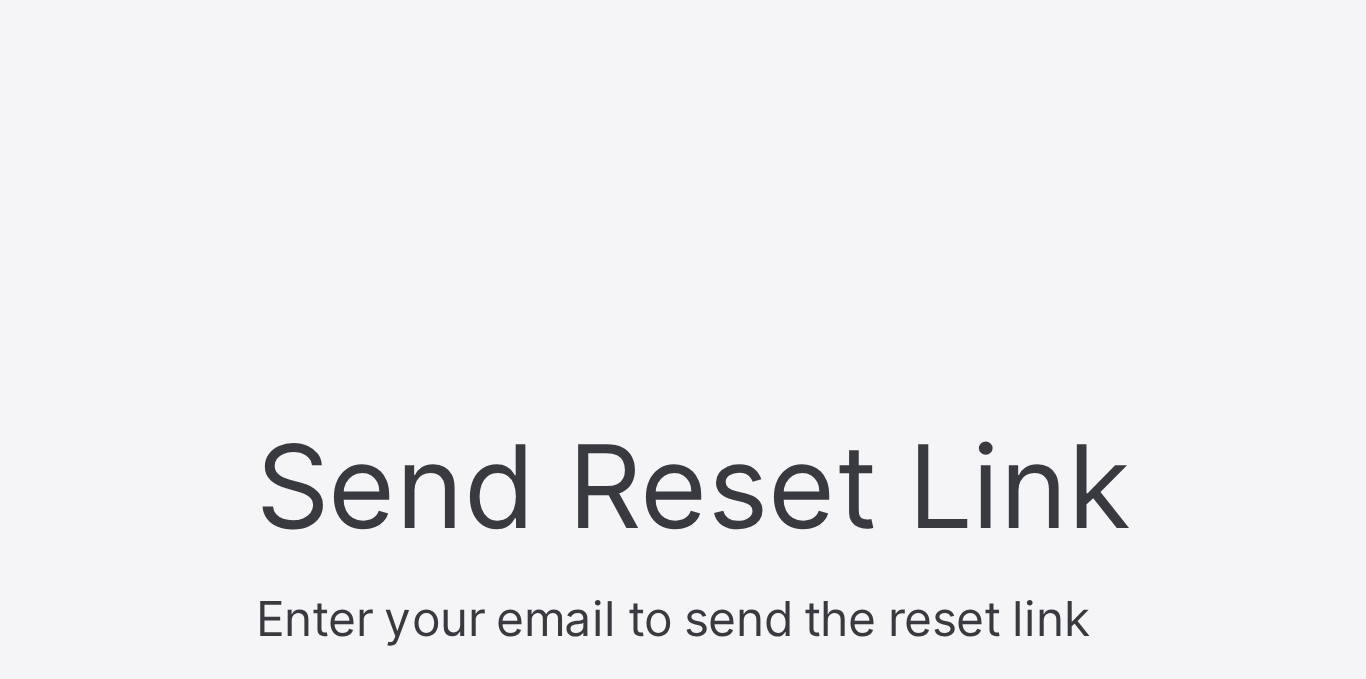 click on "Send Reset Link" at bounding box center (983, 257) 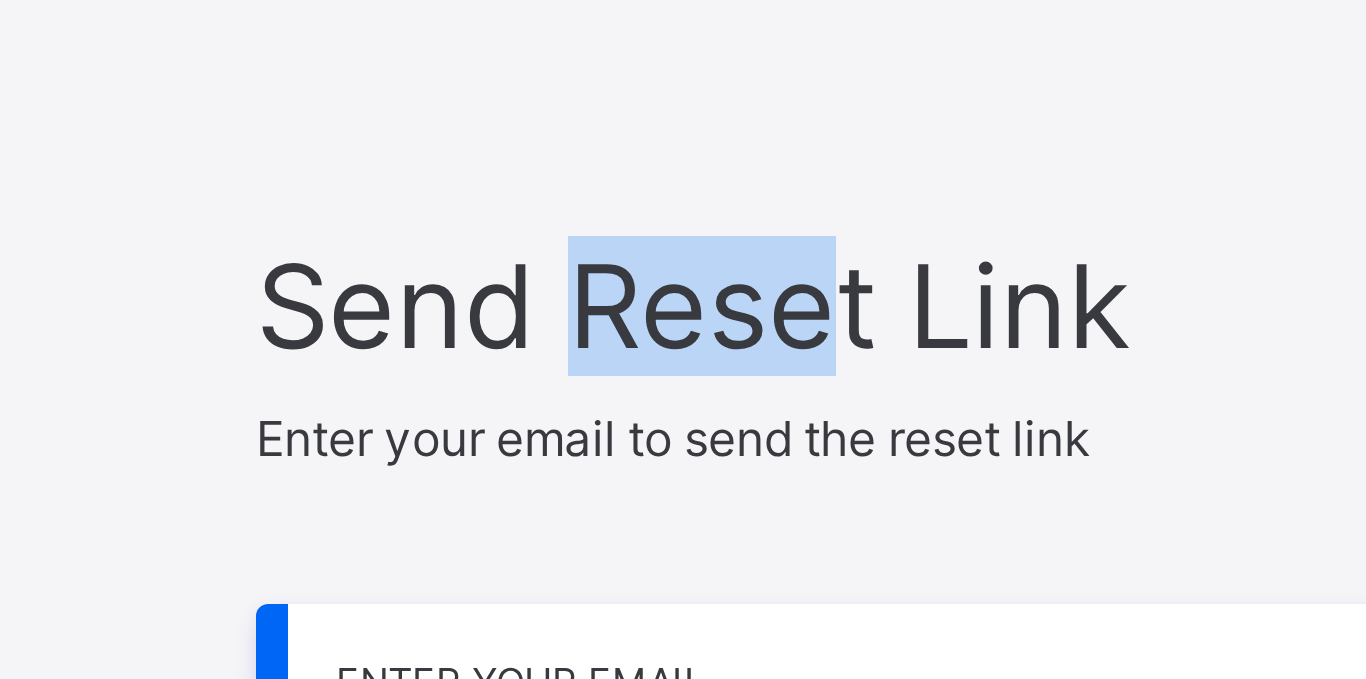 drag, startPoint x: 803, startPoint y: 265, endPoint x: 870, endPoint y: 250, distance: 68.65858 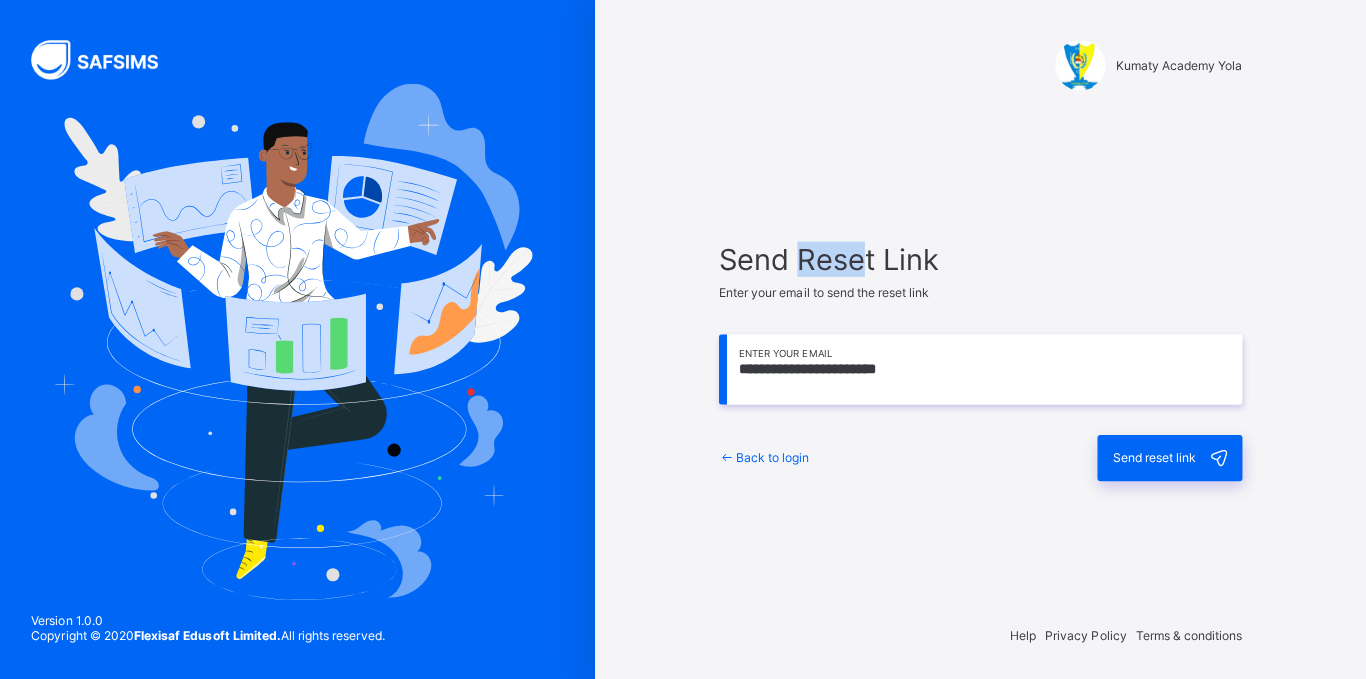 scroll, scrollTop: 0, scrollLeft: 0, axis: both 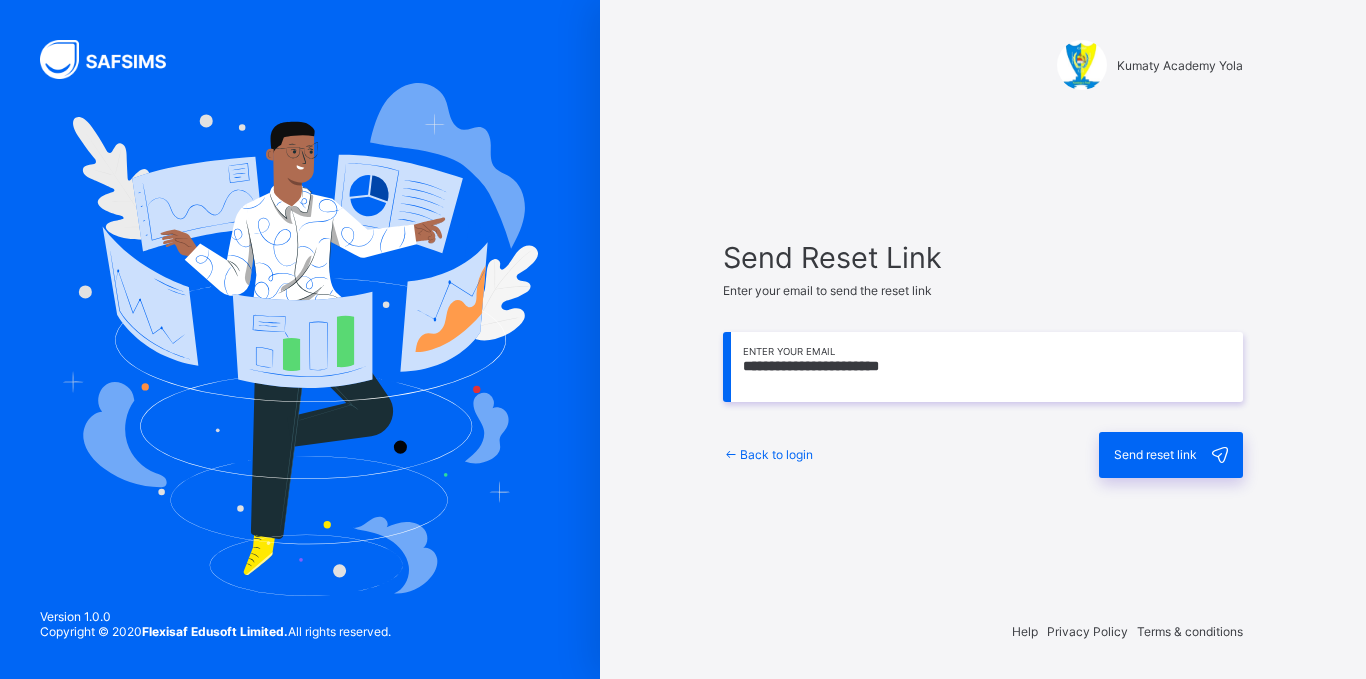 click on "Send Reset Link" at bounding box center (983, 257) 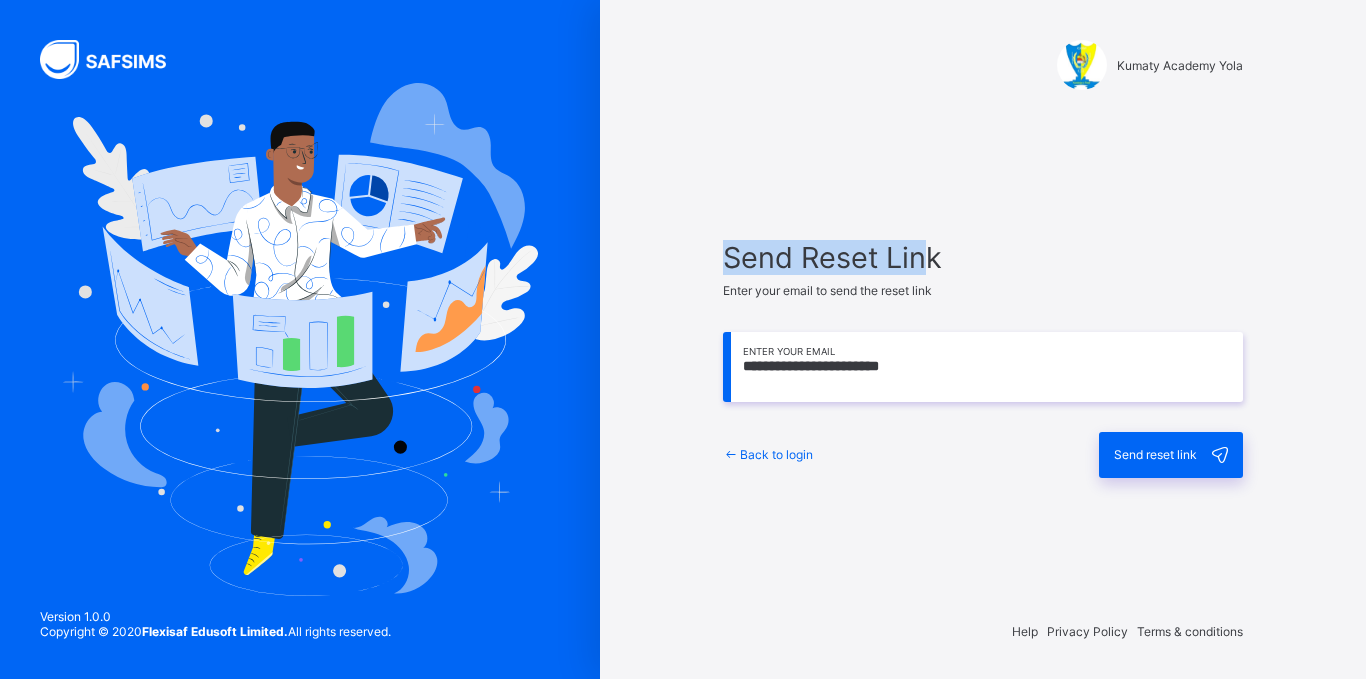 drag, startPoint x: 933, startPoint y: 262, endPoint x: 727, endPoint y: 264, distance: 206.0097 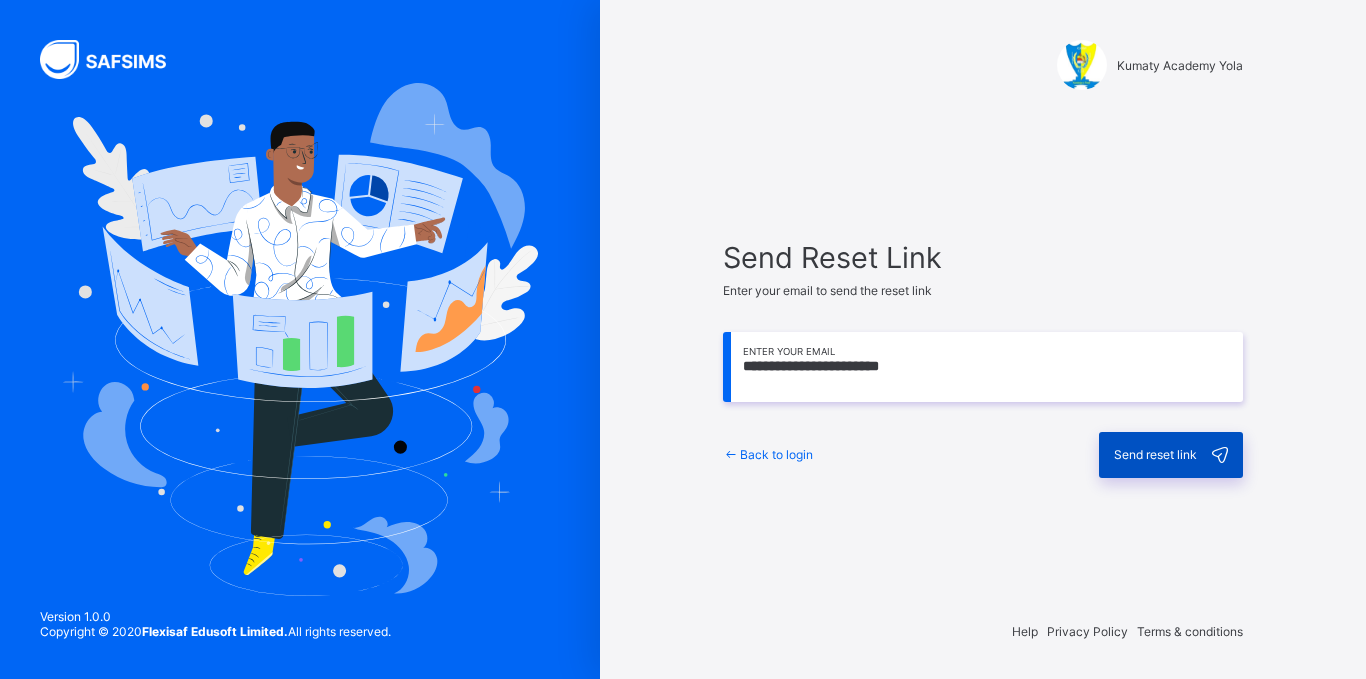 click on "Send reset link" at bounding box center [1171, 455] 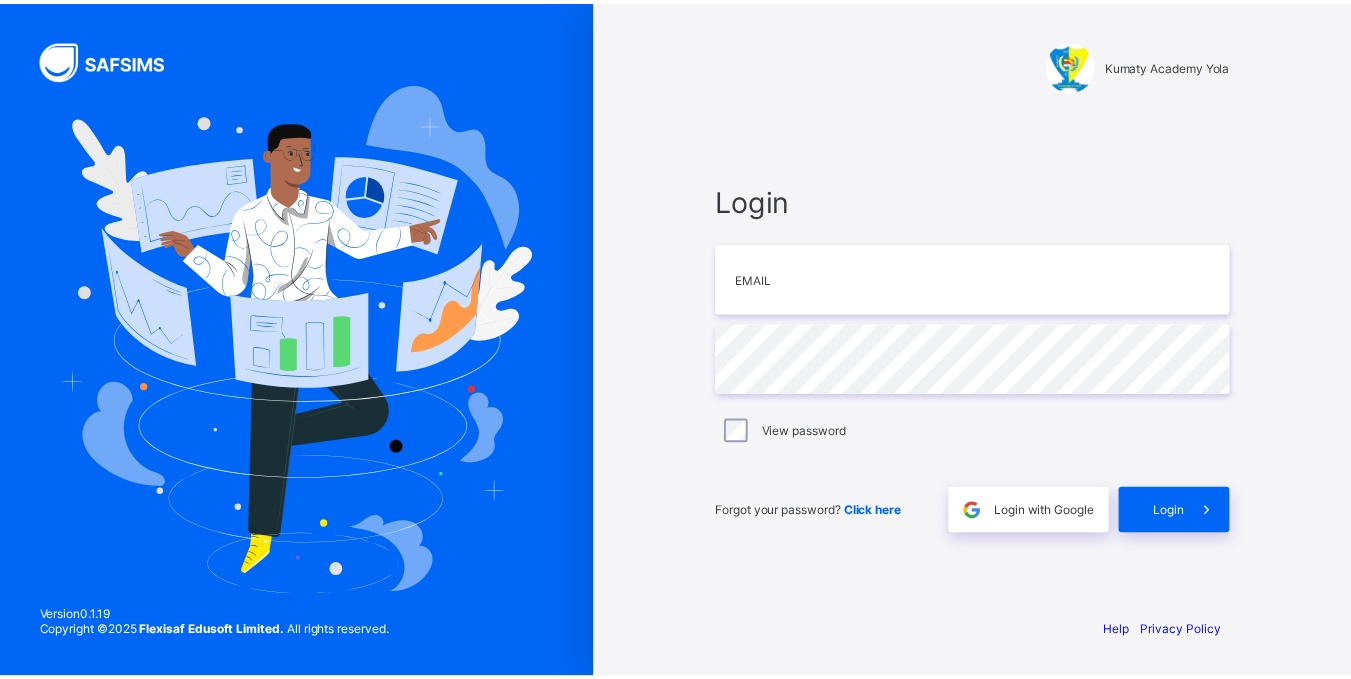 scroll, scrollTop: 0, scrollLeft: 0, axis: both 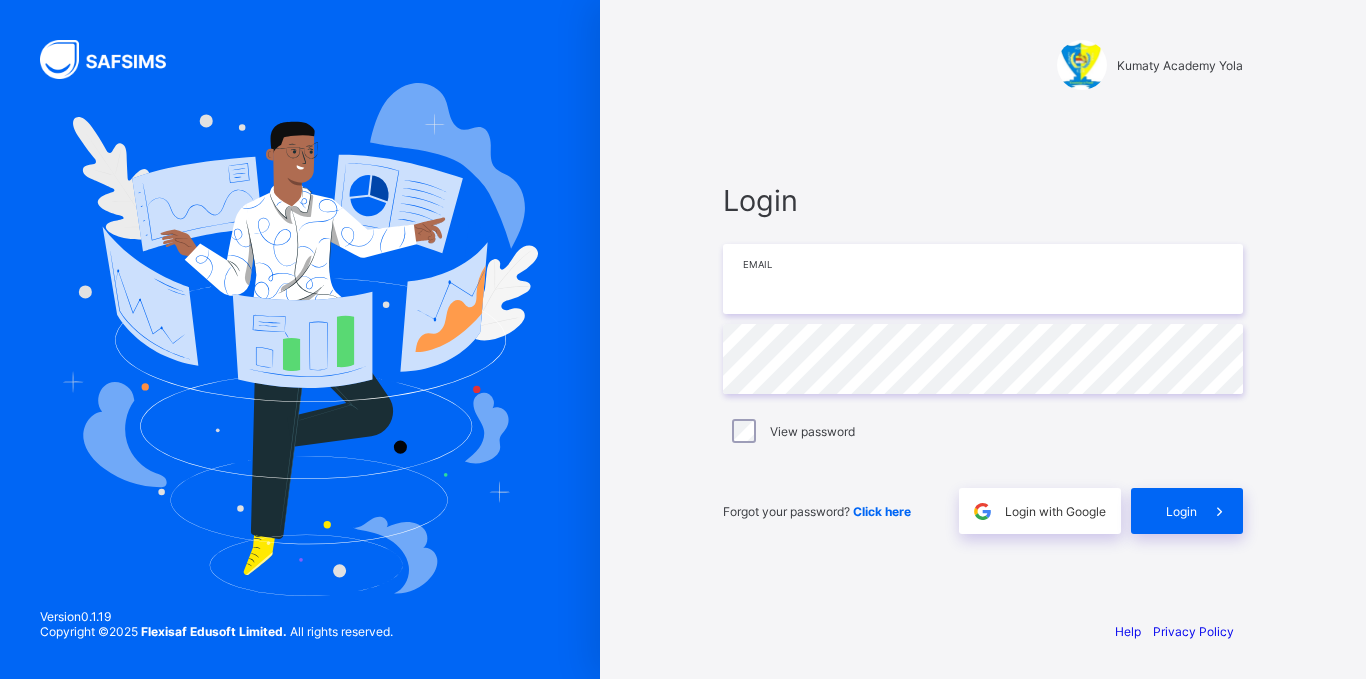 click at bounding box center [983, 279] 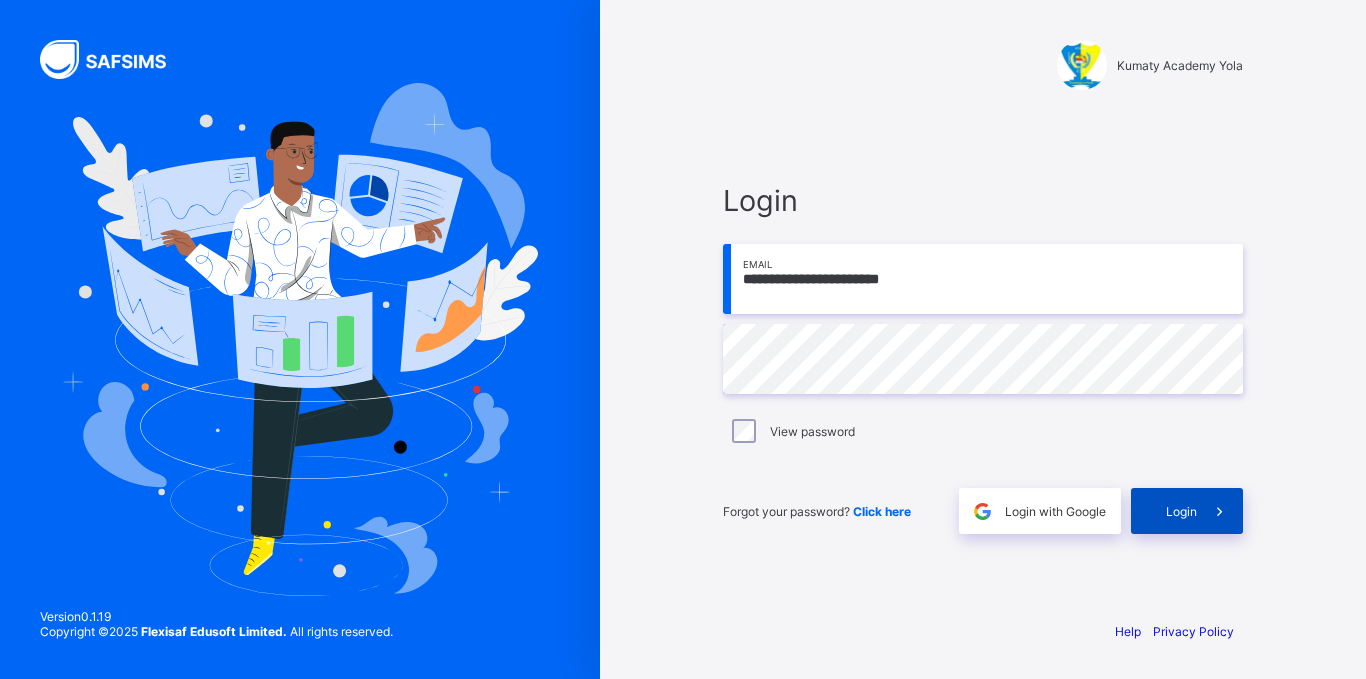 click on "Login" at bounding box center [1181, 511] 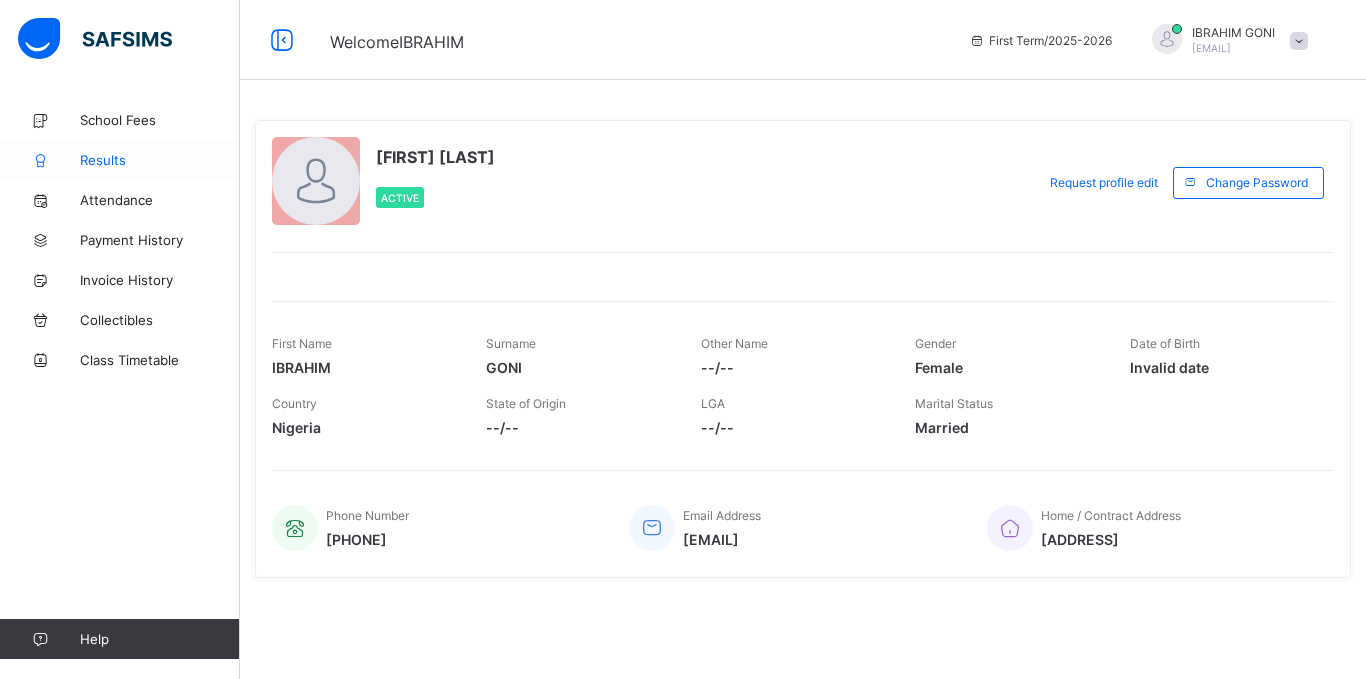 click on "Results" at bounding box center (160, 160) 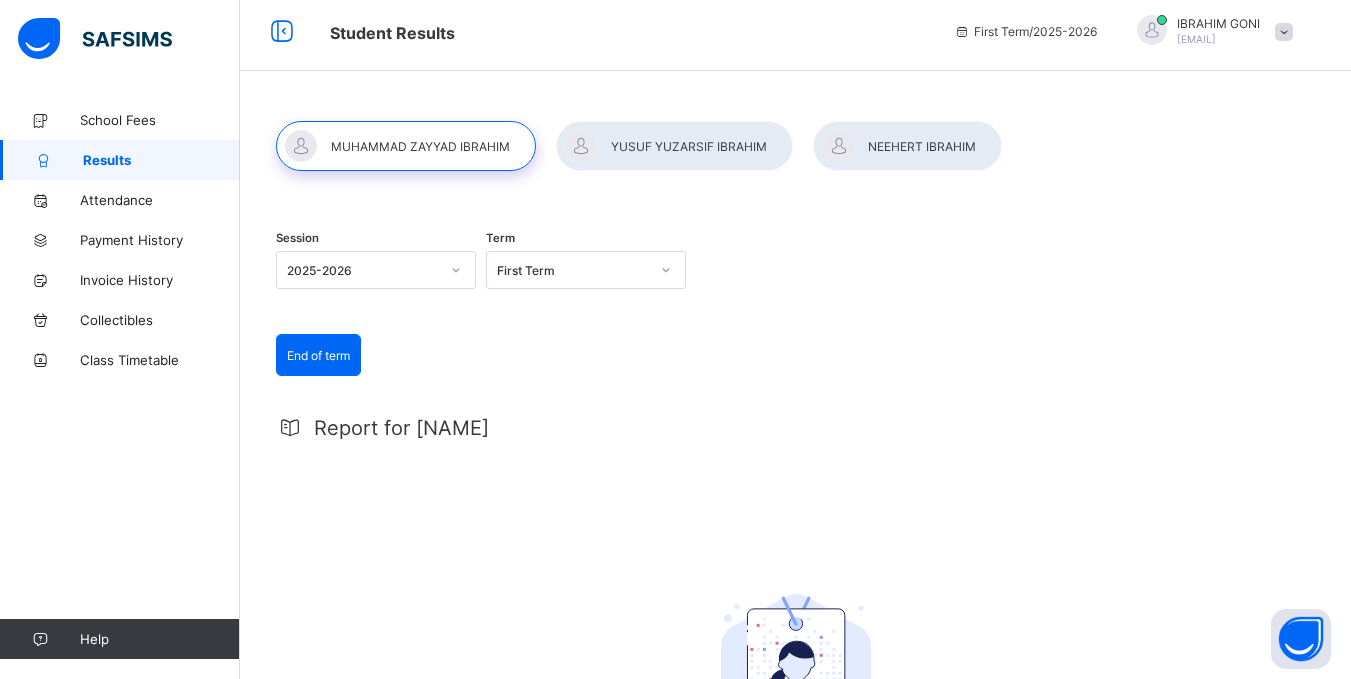 scroll, scrollTop: 0, scrollLeft: 0, axis: both 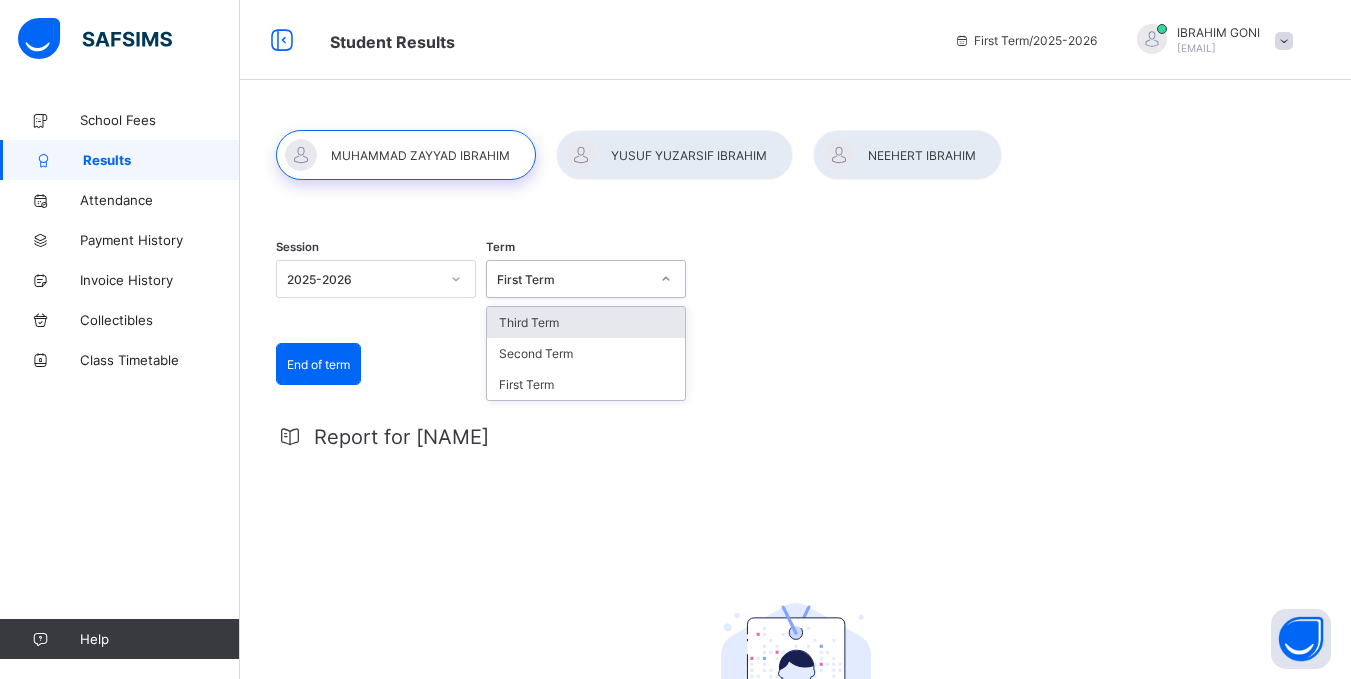 click on "First Term" at bounding box center (586, 279) 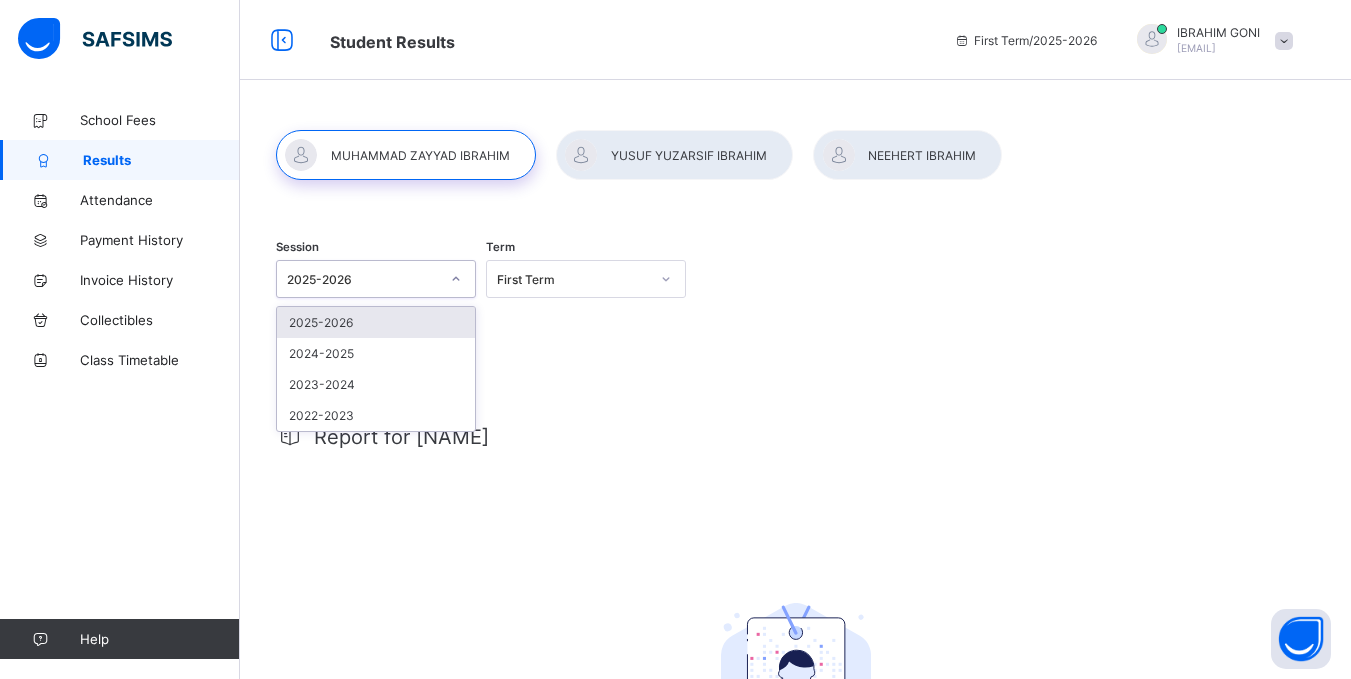 click on "2025-2026" at bounding box center [357, 279] 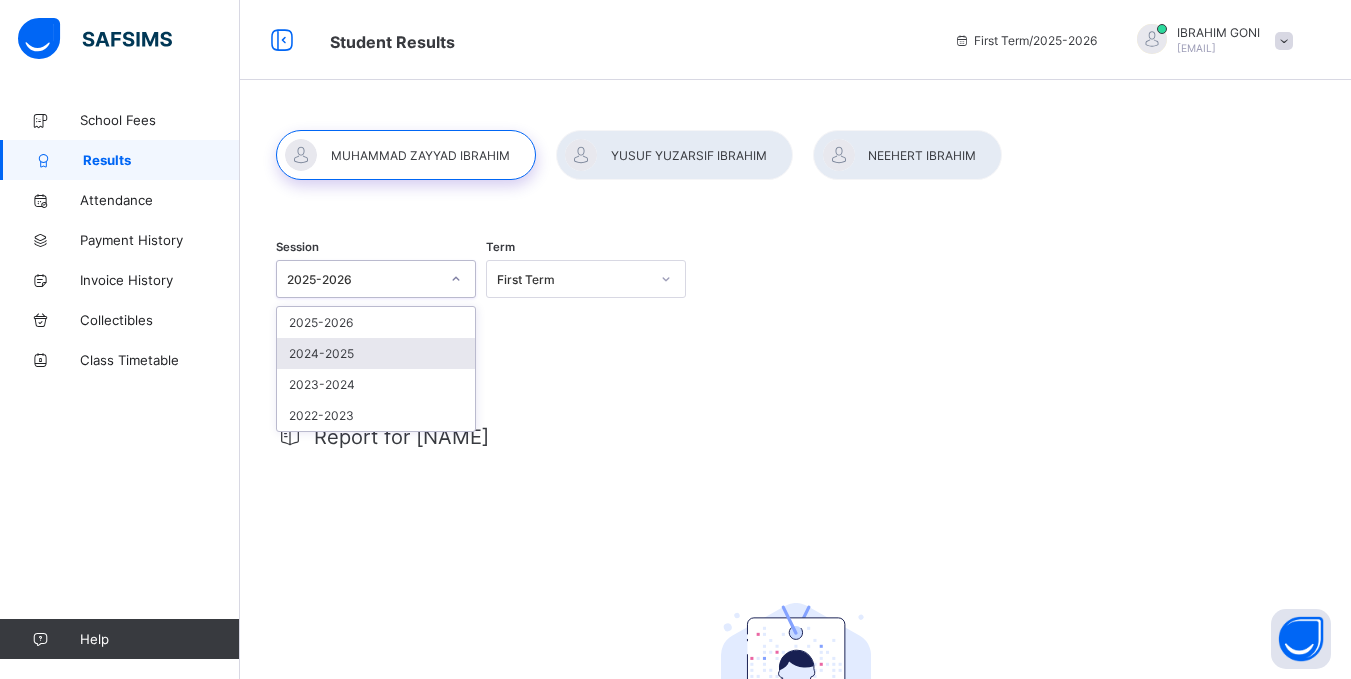 click on "2024-2025" at bounding box center (376, 353) 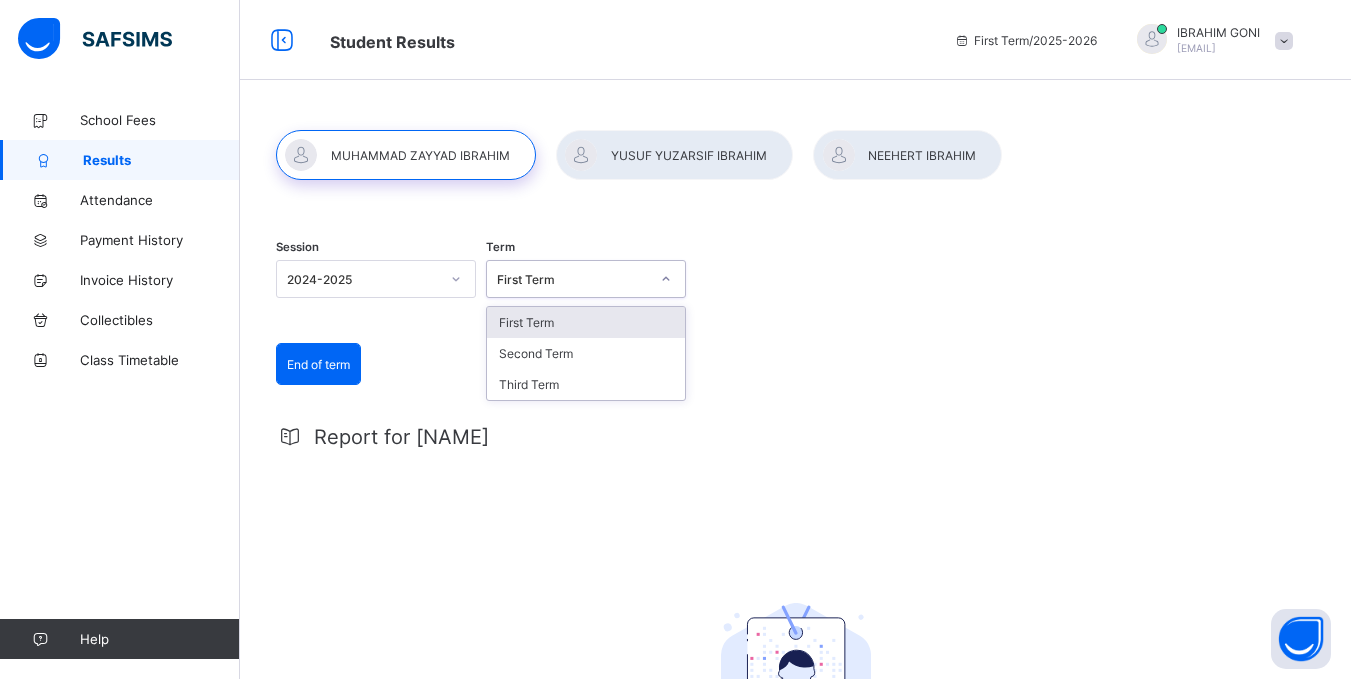 click on "First Term" at bounding box center (573, 279) 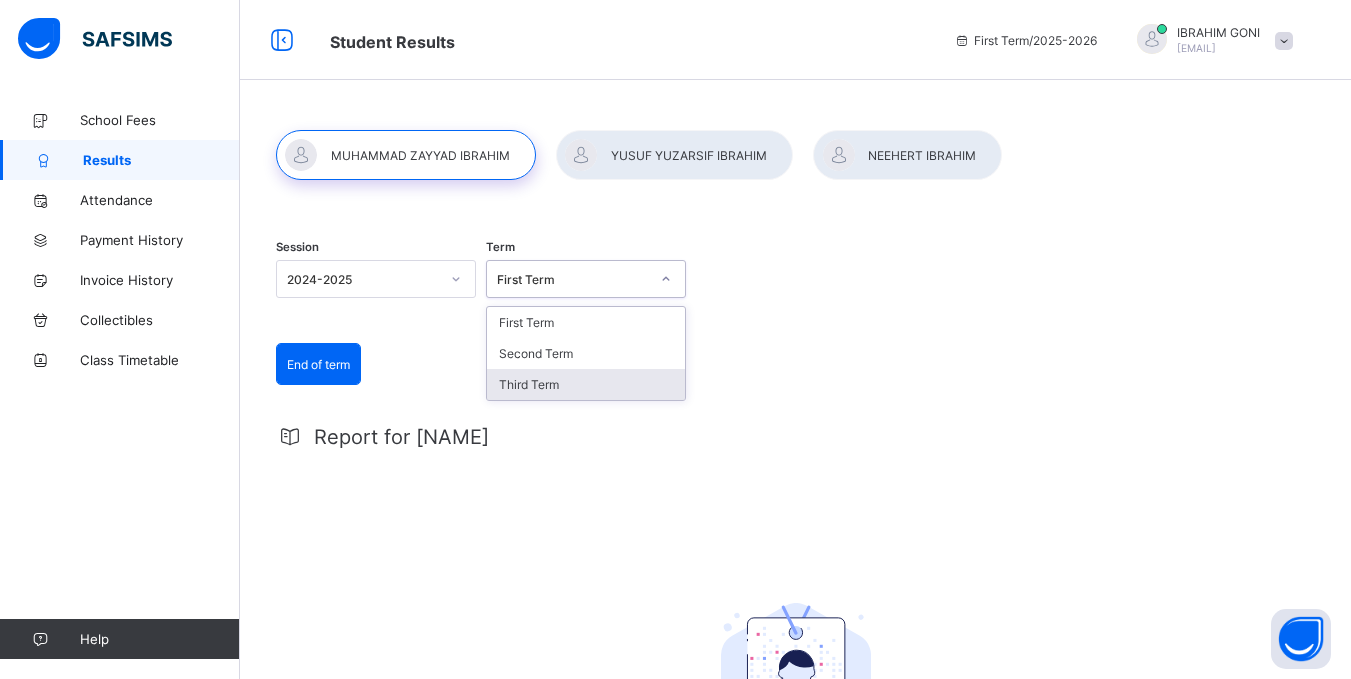click on "Third Term" at bounding box center (586, 384) 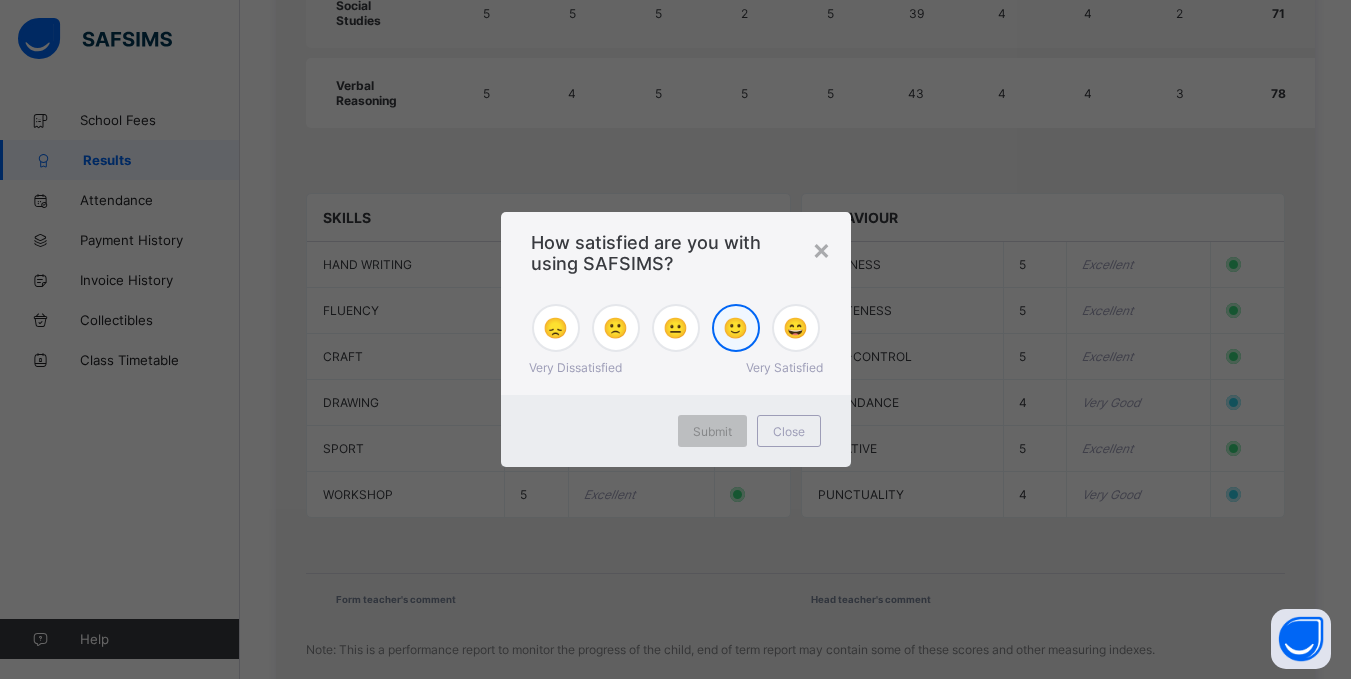 scroll, scrollTop: 1864, scrollLeft: 0, axis: vertical 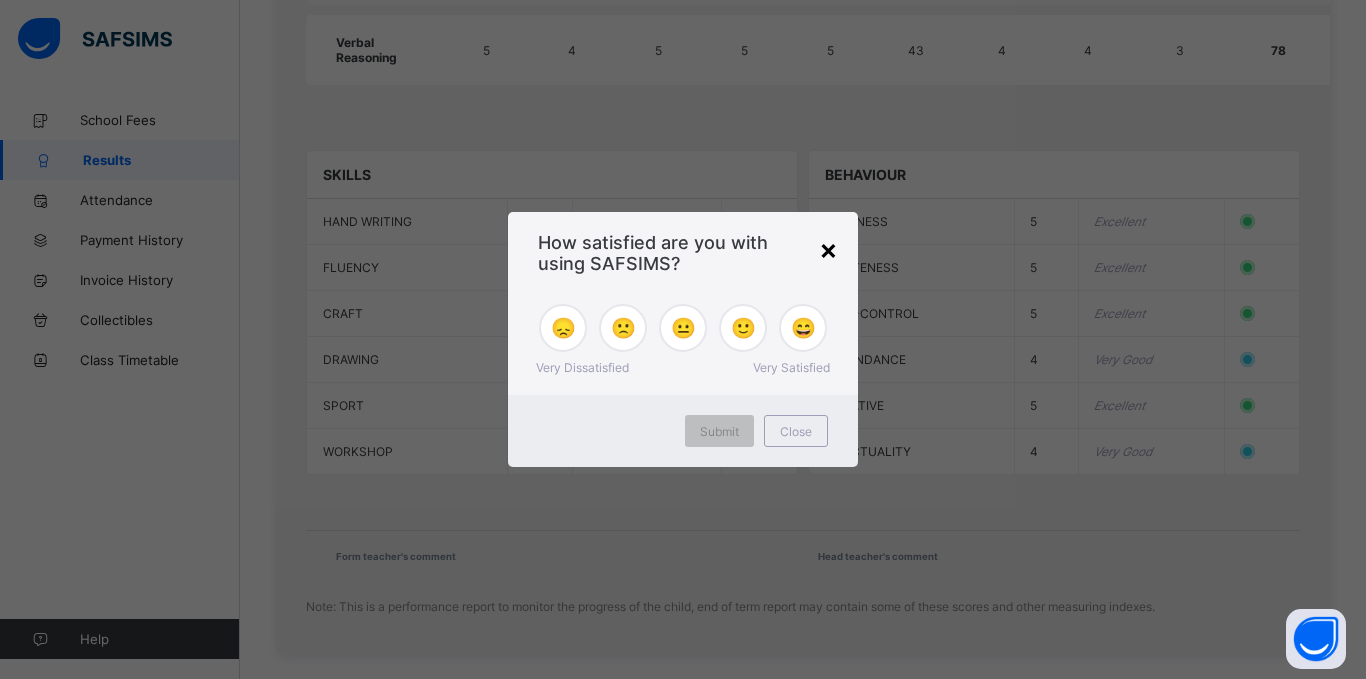 click on "×" at bounding box center [828, 249] 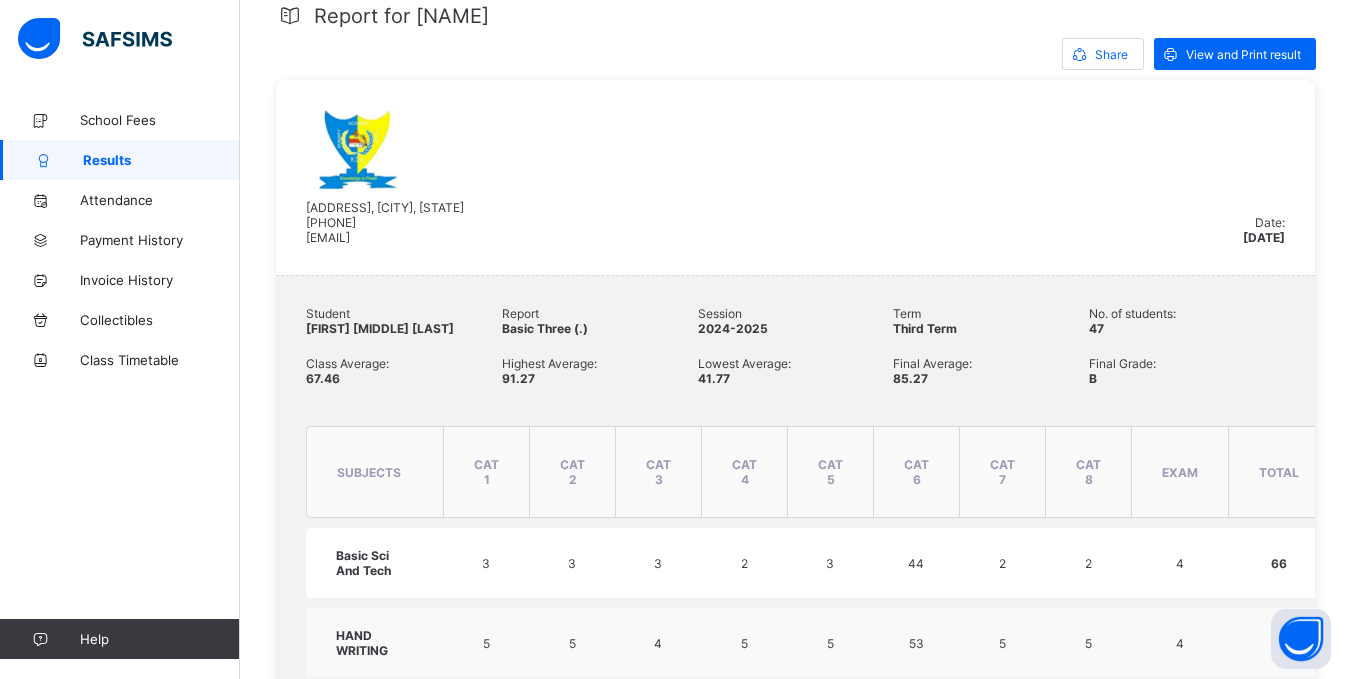 scroll, scrollTop: 422, scrollLeft: 0, axis: vertical 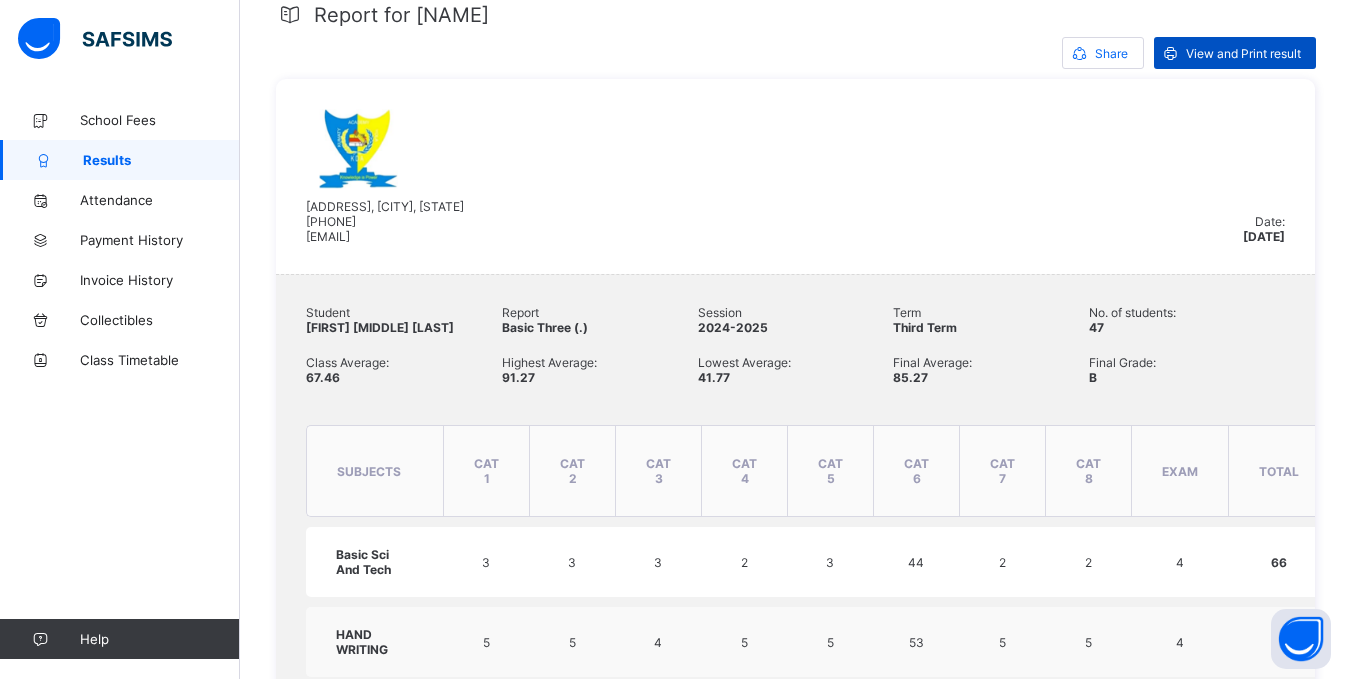 click on "View and Print result" at bounding box center (1243, 53) 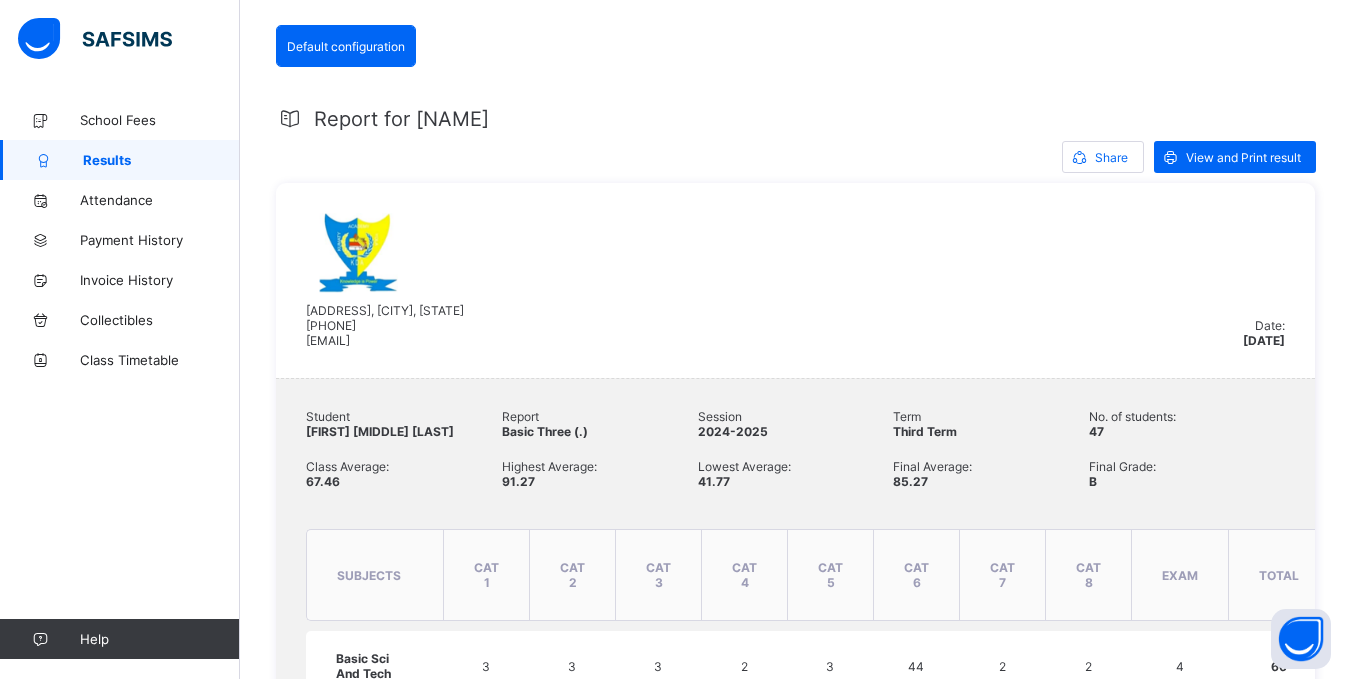 scroll, scrollTop: 0, scrollLeft: 0, axis: both 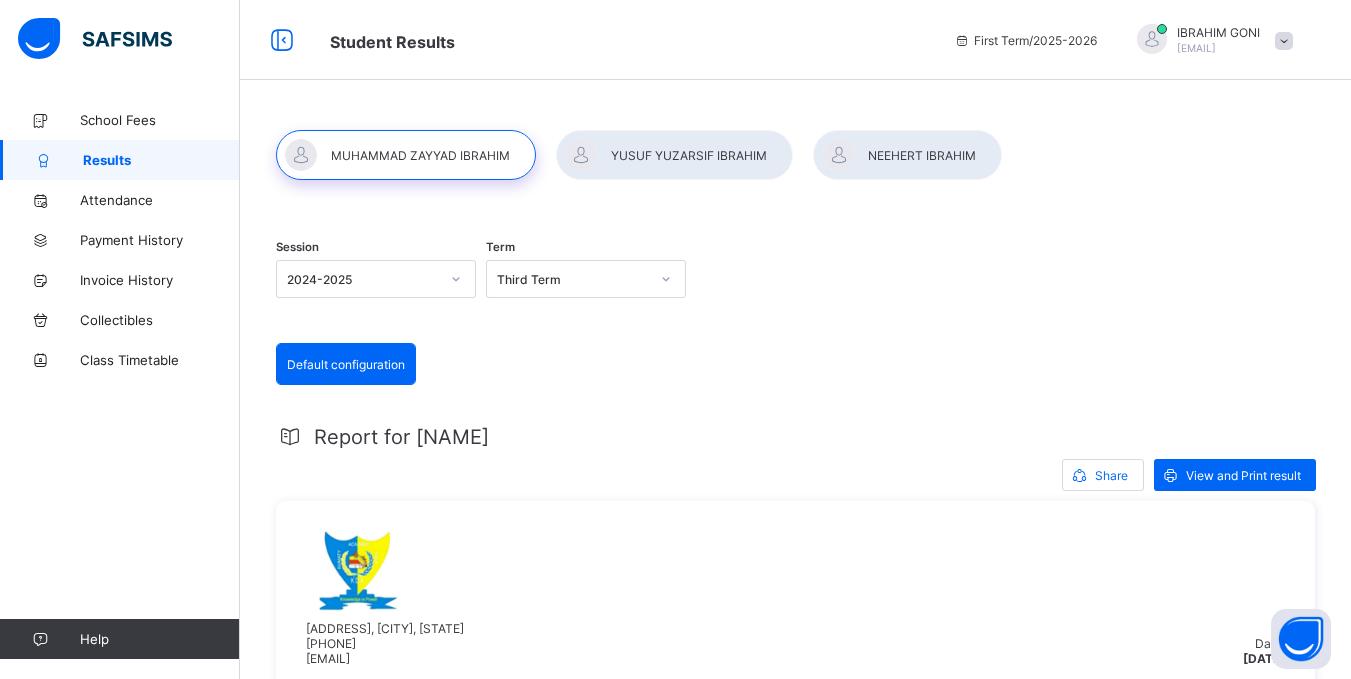 click at bounding box center [674, 155] 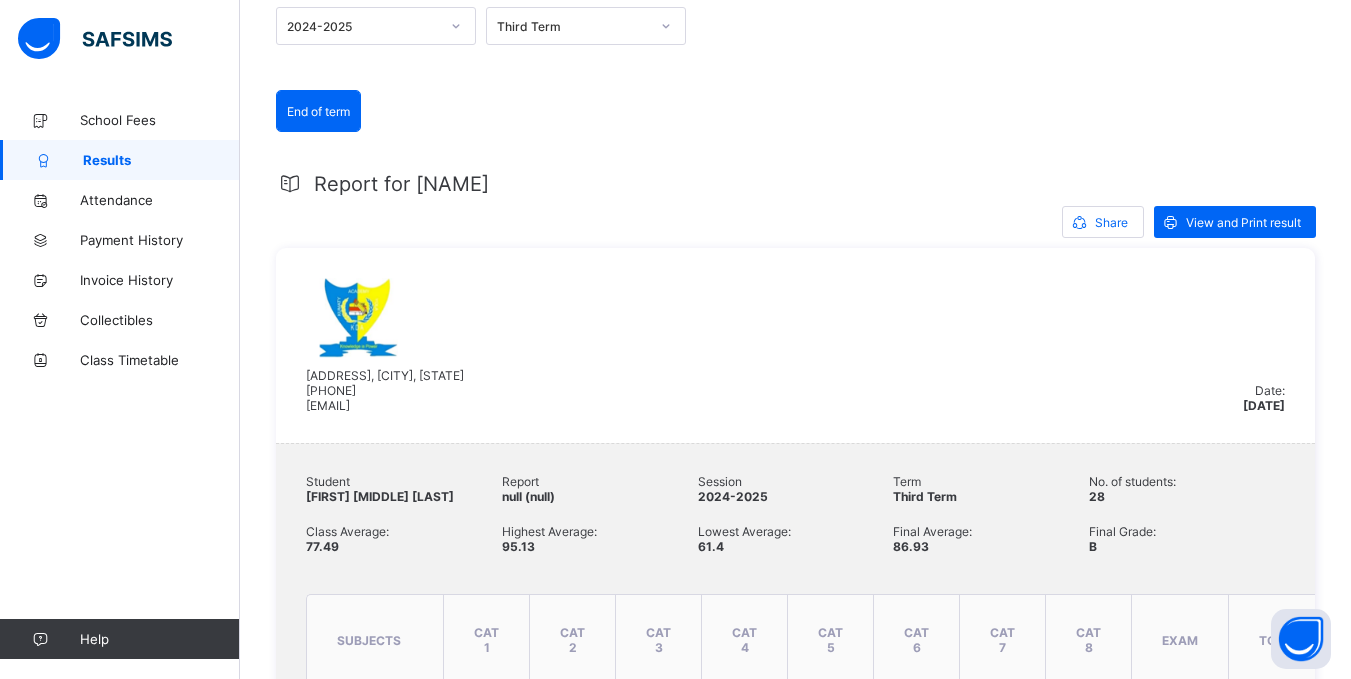 scroll, scrollTop: 269, scrollLeft: 0, axis: vertical 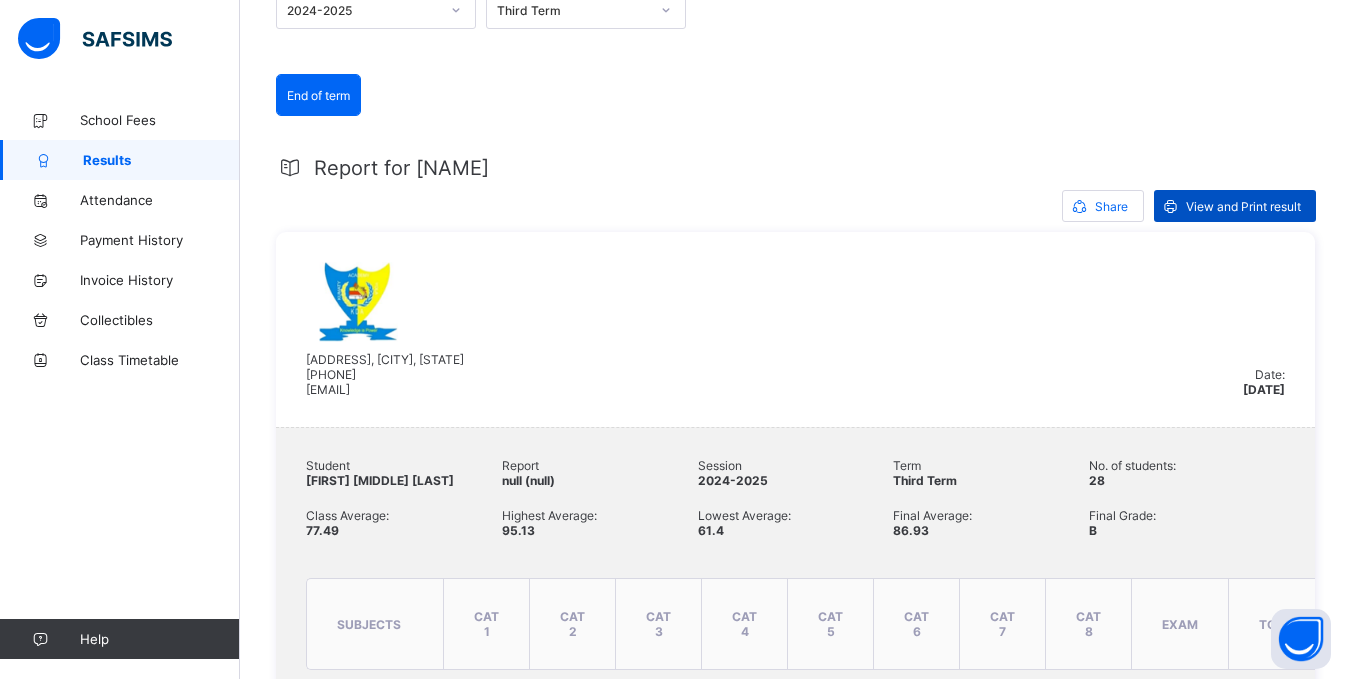 click on "View and Print result" at bounding box center (1235, 206) 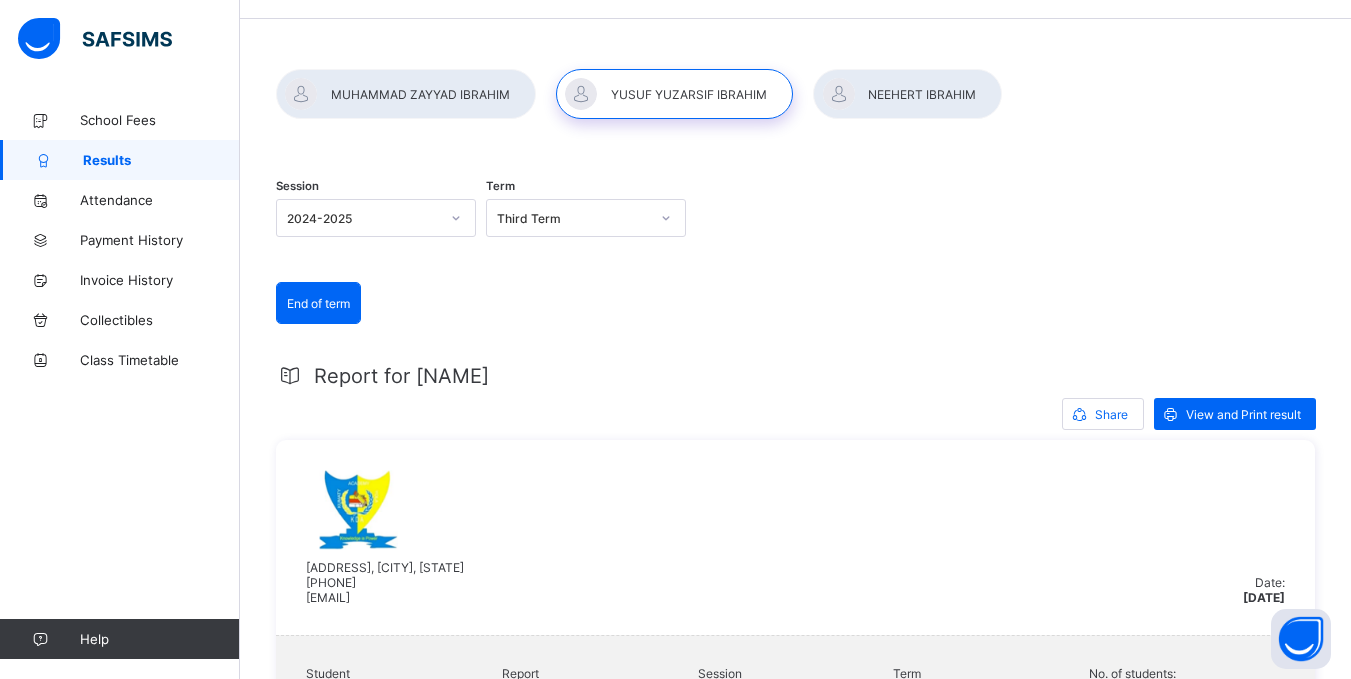 scroll, scrollTop: 60, scrollLeft: 0, axis: vertical 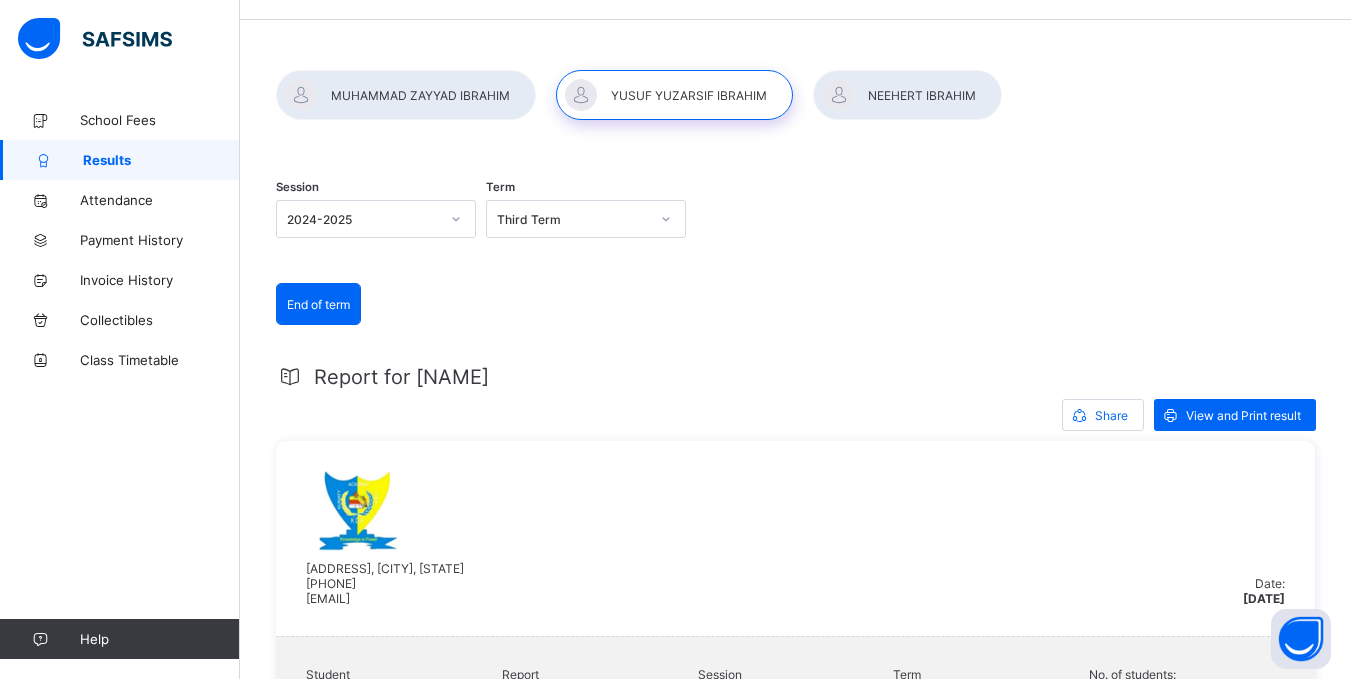 click at bounding box center (907, 95) 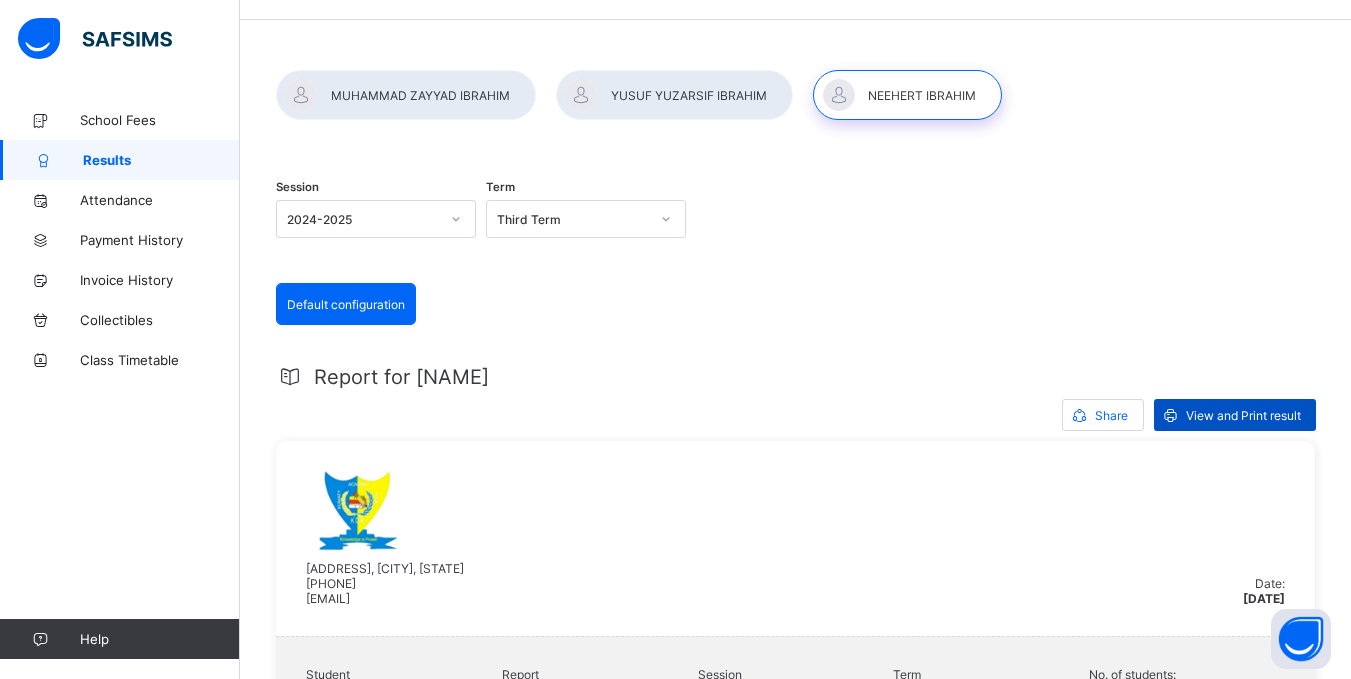 click on "View and Print result" at bounding box center (1243, 415) 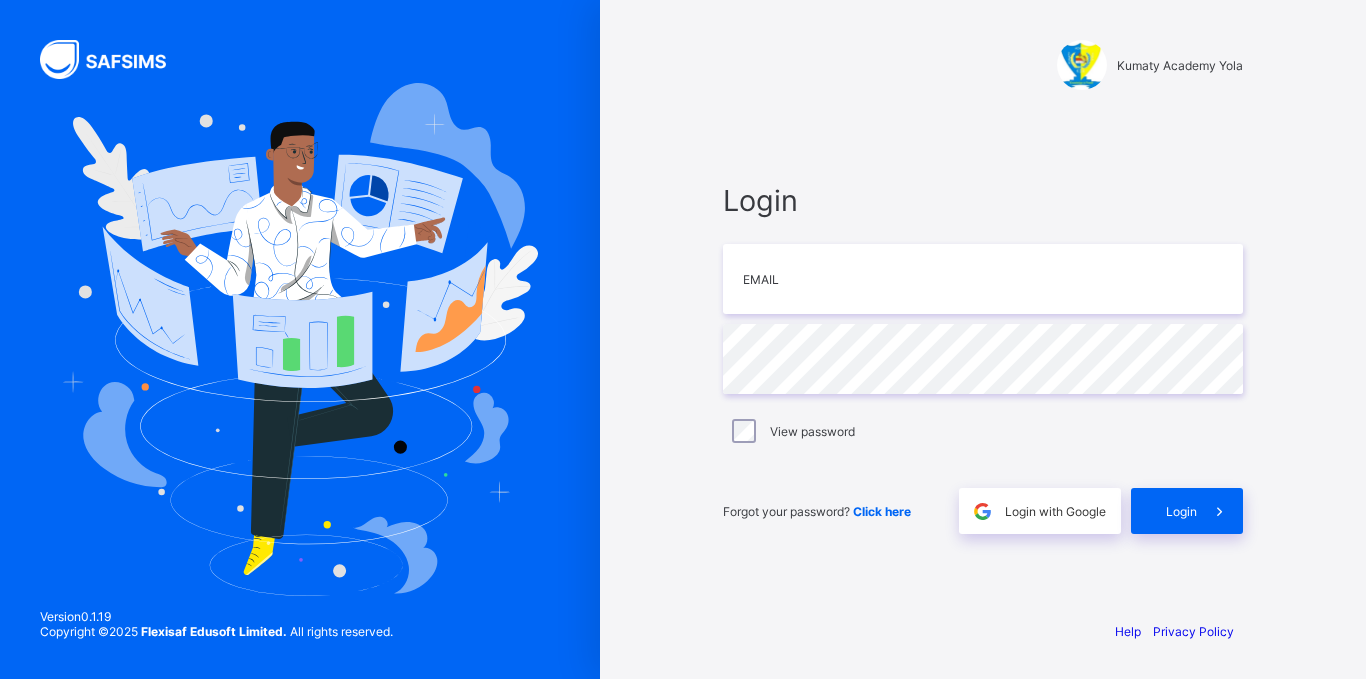 scroll, scrollTop: 0, scrollLeft: 0, axis: both 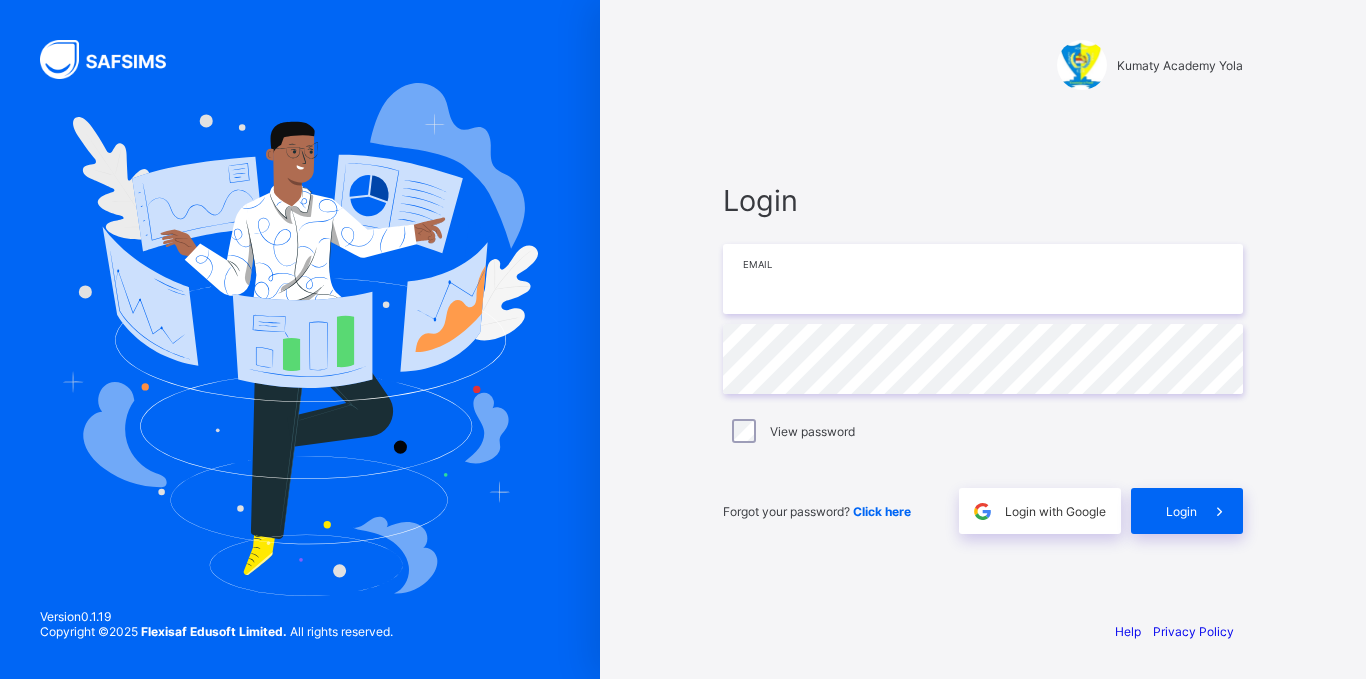 click at bounding box center [983, 279] 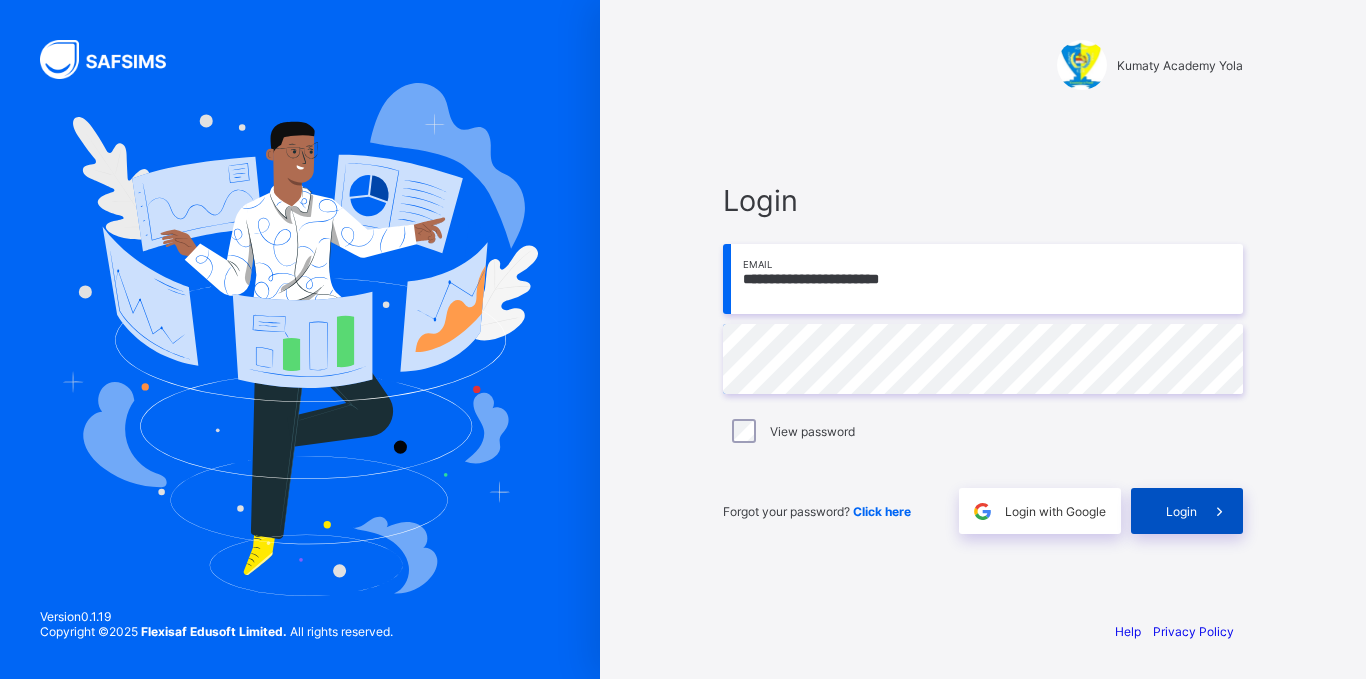 click on "Login" at bounding box center (1187, 511) 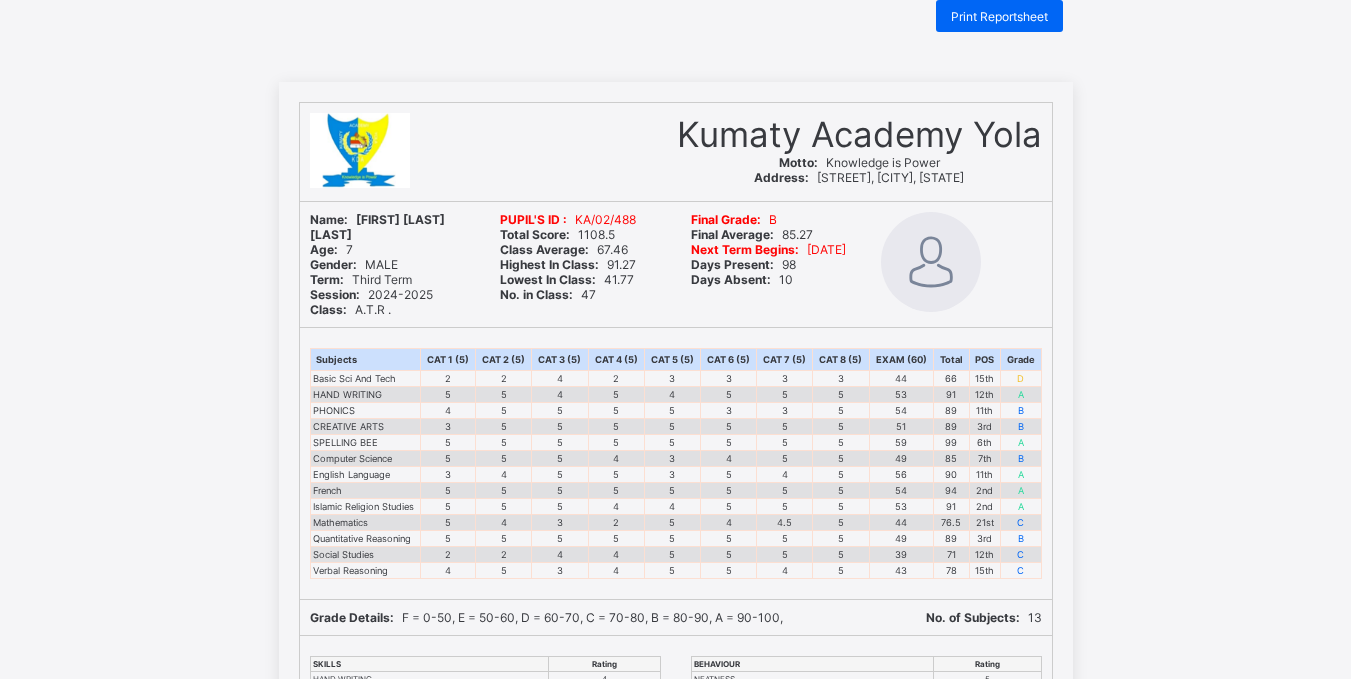 scroll, scrollTop: 0, scrollLeft: 0, axis: both 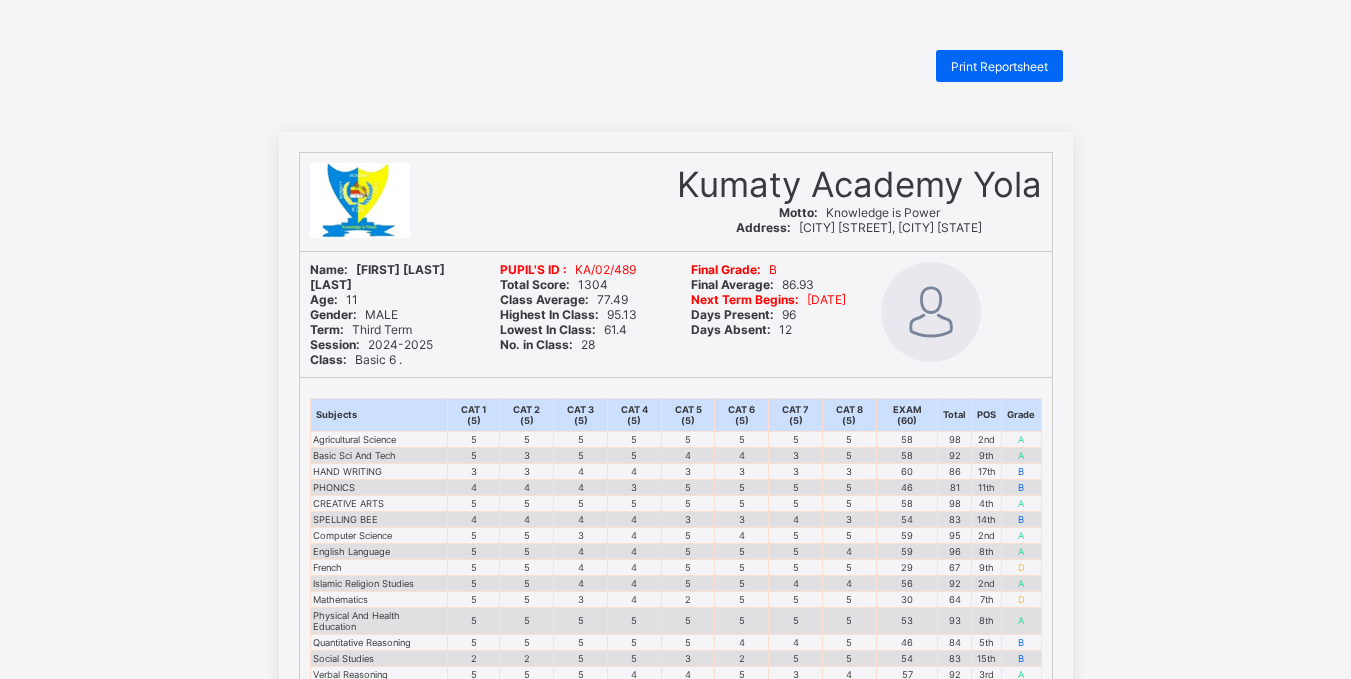 click on "Kumaty Academy Yola Motto:  Knowledge is Power  Address: [CITY] [STREET], [CITY] [STATE] Name: [FIRST] [LAST] [LAST] Age: [AGE] Gender: MALE Term: Third Term Session: [YEAR]-[YEAR] Class: Basic 6 . PUPIL'S ID : KA/02/489 Total Score: 1304 Class Average: 77.49 Highest In Class: 95.13 Lowest In Class: 61.4 No. in Class: 28 Final Grade: B Final Average: 86.93 Next Term Begins: [DATE] Days Present: 96 Days Absent: 12 Subjects CAT 1 (5) CAT 2 (5) CAT 3 (5) CAT 4 (5) CAT 5 (5) CAT 6 (5) CAT 7 (5) CAT 8 (5) EXAM (60) Total POS Grade Agricultural Science 5 5 5 5 5 5 5 5 58 98 2nd A Basic Sci And Tech 5 3 5 5 4 4 3 5 58 92 9th A HAND WRITING 3 3 4 4 3 3 3 3 60 86 17th B PHONICS 4 4 4 3 5 5 5 5 46 81 11th B CREATIVE ARTS 5 5 5 5 5 5 5 5 58 98 4th A SPELLING BEE 4 4 4 4 3 3 4 3 54 83 14th B Computer Science 5 5 3 4 5 4 5 5 59 95 2nd A English Language 5 5 4 4 5 5 5 4 59 96 8th A French 5 5 4 4 5 5 5 5 29 67 9th D Islamic Religion Studies 5 5 4 4 5 5 4 4 56 92 2nd A Mathematics 5 5 3 4 2 5 5 5 30 64 7th D 5 5 5 5" at bounding box center (675, 687) 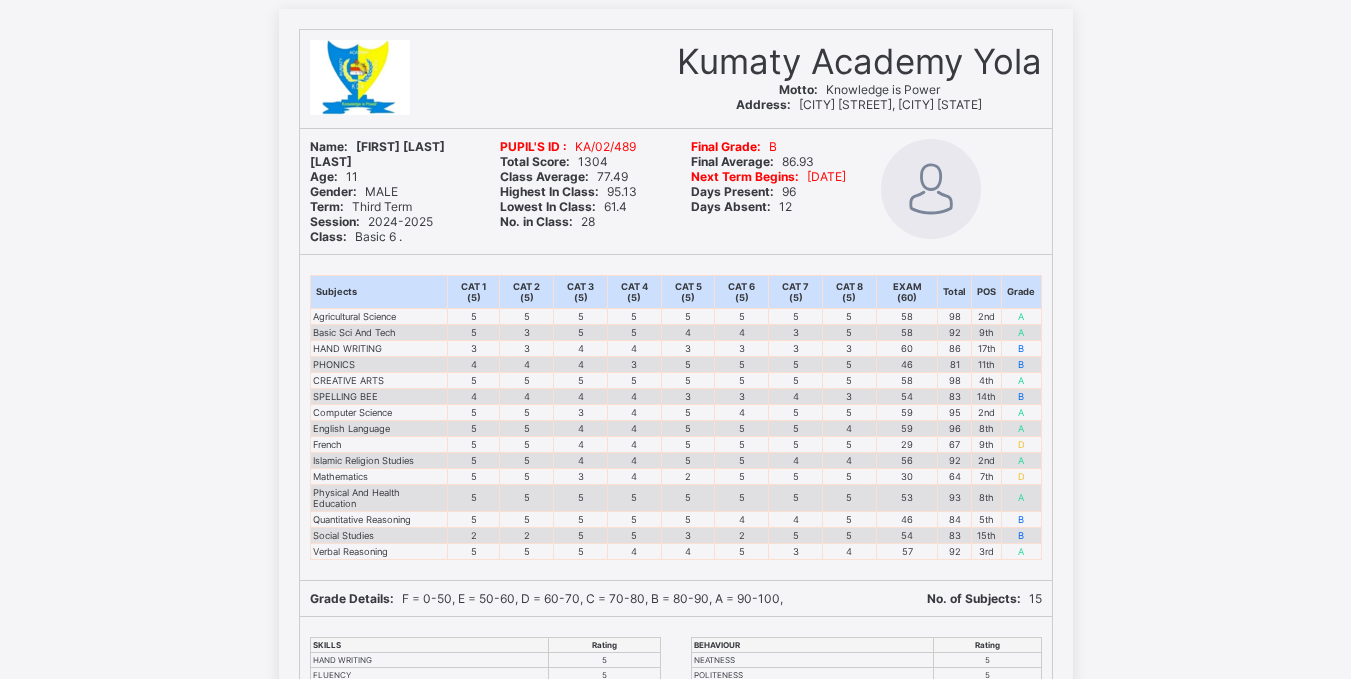 scroll, scrollTop: 126, scrollLeft: 0, axis: vertical 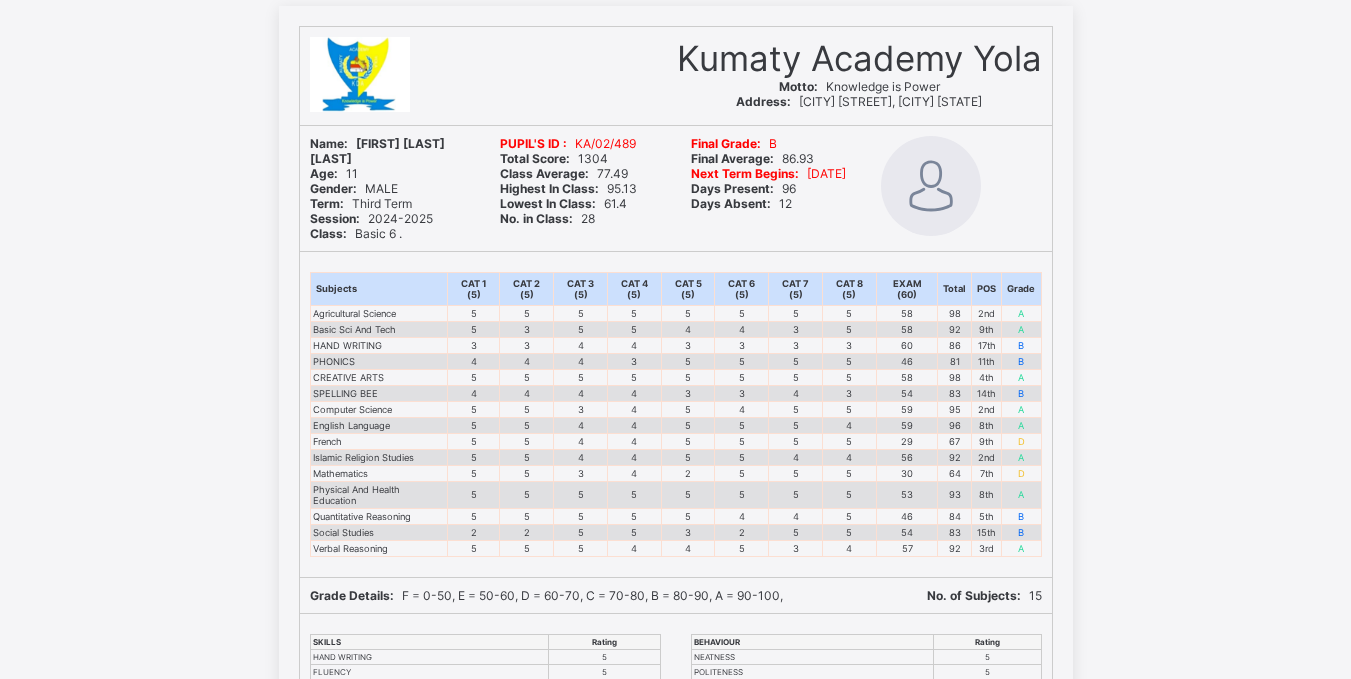 click on "Kumaty Academy Yola Motto:  Knowledge is Power  Address: [CITY] [STREET], [CITY] [STATE] Name: [FIRST] [LAST] [LAST] Age: [AGE] Gender: MALE Term: Third Term Session: [YEAR]-[YEAR] Class: Basic 6 . PUPIL'S ID : KA/02/489 Total Score: 1304 Class Average: 77.49 Highest In Class: 95.13 Lowest In Class: 61.4 No. in Class: 28 Final Grade: B Final Average: 86.93 Next Term Begins: [DATE] Days Present: 96 Days Absent: 12 Subjects CAT 1 (5) CAT 2 (5) CAT 3 (5) CAT 4 (5) CAT 5 (5) CAT 6 (5) CAT 7 (5) CAT 8 (5) EXAM (60) Total POS Grade Agricultural Science 5 5 5 5 5 5 5 5 58 98 2nd A Basic Sci And Tech 5 3 5 5 4 4 3 5 58 92 9th A HAND WRITING 3 3 4 4 3 3 3 3 60 86 17th B PHONICS 4 4 4 3 5 5 5 5 46 81 11th B CREATIVE ARTS 5 5 5 5 5 5 5 5 58 98 4th A SPELLING BEE 4 4 4 4 3 3 4 3 54 83 14th B Computer Science 5 5 3 4 5 4 5 5 59 95 2nd A English Language 5 5 4 4 5 5 5 4 59 96 8th A French 5 5 4 4 5 5 5 5 29 67 9th D Islamic Religion Studies 5 5 4 4 5 5 4 4 56 92 2nd A Mathematics 5 5 3 4 2 5 5 5 30 64 7th D 5 5 5 5" at bounding box center [675, 561] 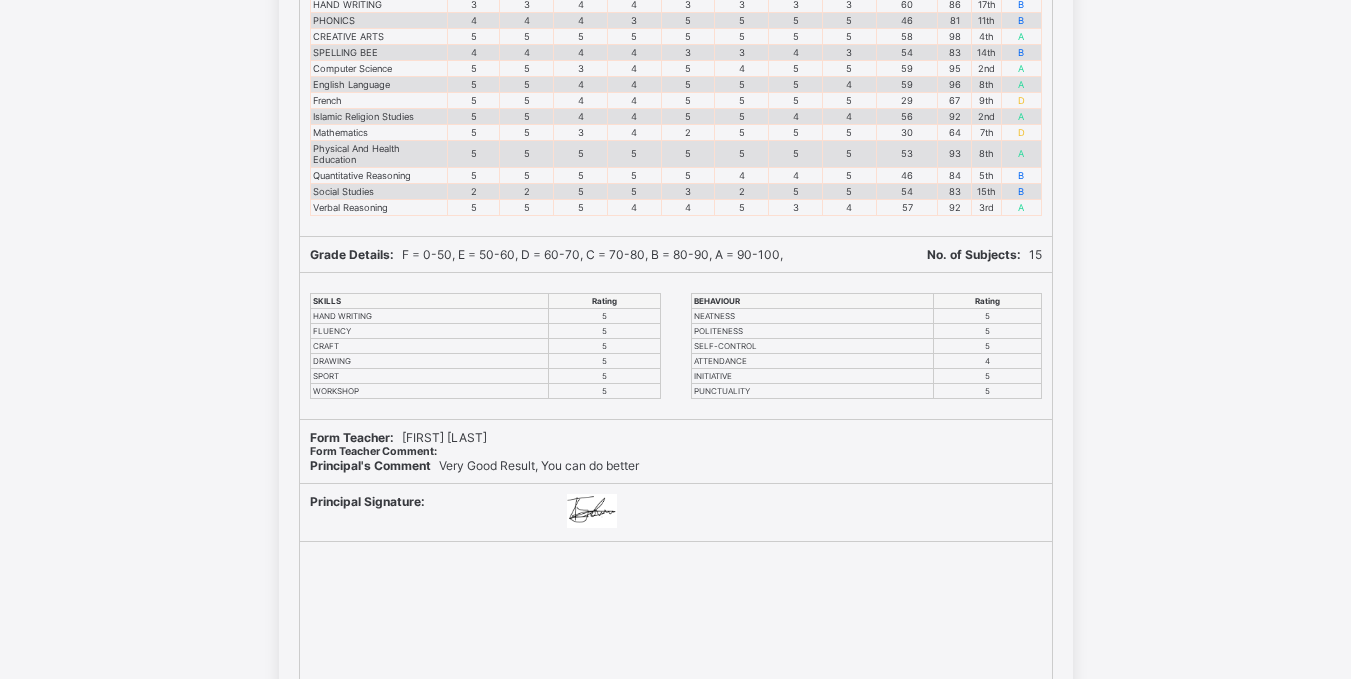 scroll, scrollTop: 476, scrollLeft: 0, axis: vertical 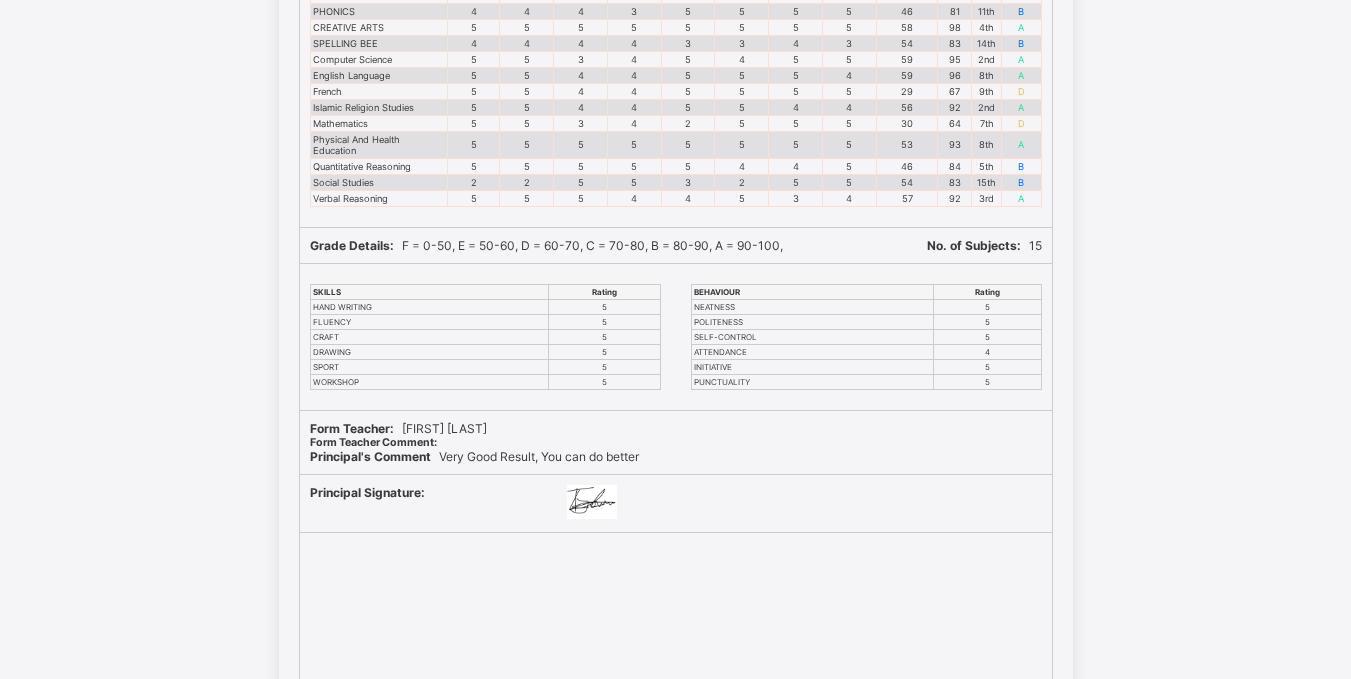 click on "Kumaty Academy Yola Motto:  Knowledge is Power  Address: Yola bye-pass, Yola south, Adamawa State Name: YUSUF YUZARSIF IBRAHIM Age: 11 Gender: MALE Term: Third Term Session: 2024-2025 Class: Basic 6 . PUPIL'S ID : KA/02/489 Total Score: 1304 Class Average: 77.49 Highest In Class: 95.13 Lowest In Class: 61.4 No. in Class: 28 Final Grade: B Final Average: 86.93 Next Term Begins: 2025-09-12 Days Present: 96 Days Absent: 12 Subjects CAT 1 (5) CAT 2 (5) CAT 3 (5) CAT 4 (5) CAT 5 (5) CAT 6 (5) CAT 7 (5) CAT 8 (5) EXAM (60) Total POS Grade Agricultural Science 5 5 5 5 5 5 5 5 58 98 2nd A Basic Sci And Tech 5 3 5 5 4 4 3 5 58 92 9th A HAND WRITING 3 3 4 4 3 3 3 3 60 86 17th B PHONICS 4 4 4 3 5 5 5 5 46 81 11th B CREATIVE ARTS 5 5 5 5 5 5 5 5 58 98 4th A SPELLING BEE 4 4 4 4 3 3 4 3 54 83 14th B Computer Science 5 5 3 4 5 4 5 5 59 95 2nd A English Language 5 5 4 4 5 5 5 4 59 96 8th A French 5 5 4 4 5 5 5 5 29 67 9th D Islamic Religion Studies 5 5 4 4 5 5 4 4 56 92 2nd A Mathematics 5 5 3 4 2 5 5 5 30 64 7th D 5 5 5 5" at bounding box center (675, 211) 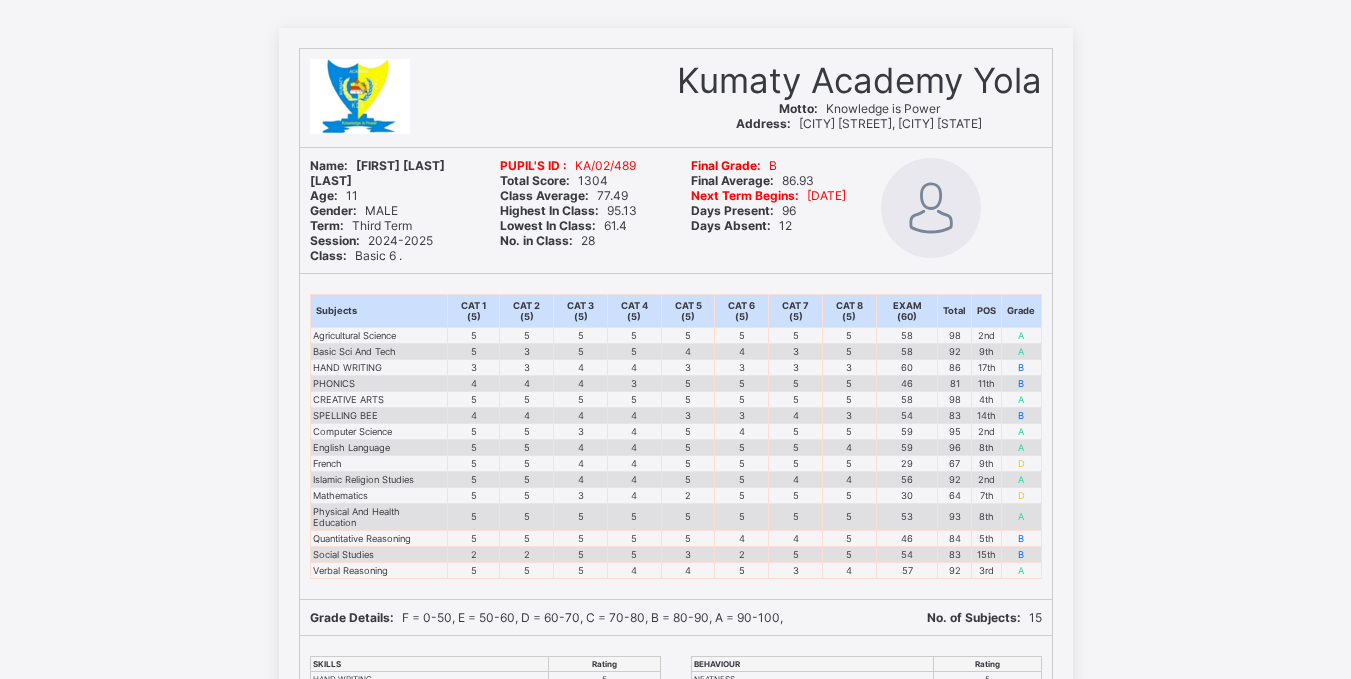 scroll, scrollTop: 0, scrollLeft: 0, axis: both 